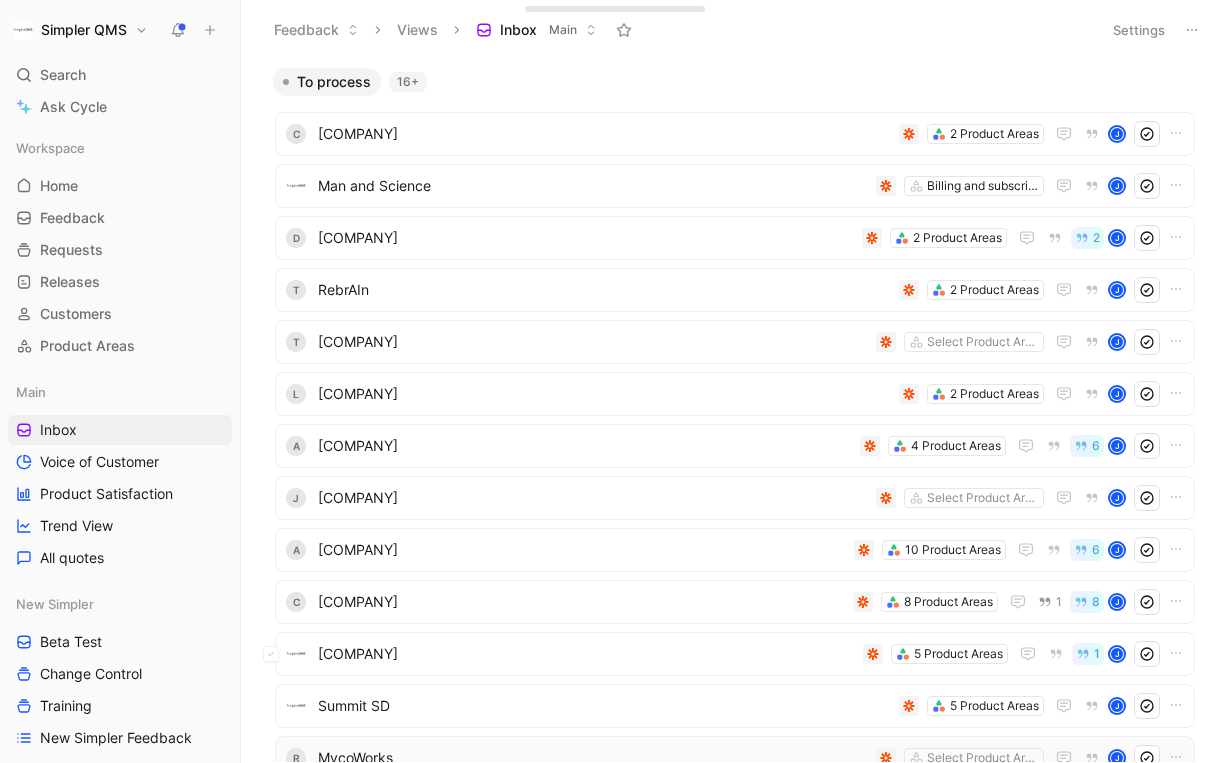 scroll, scrollTop: 0, scrollLeft: 0, axis: both 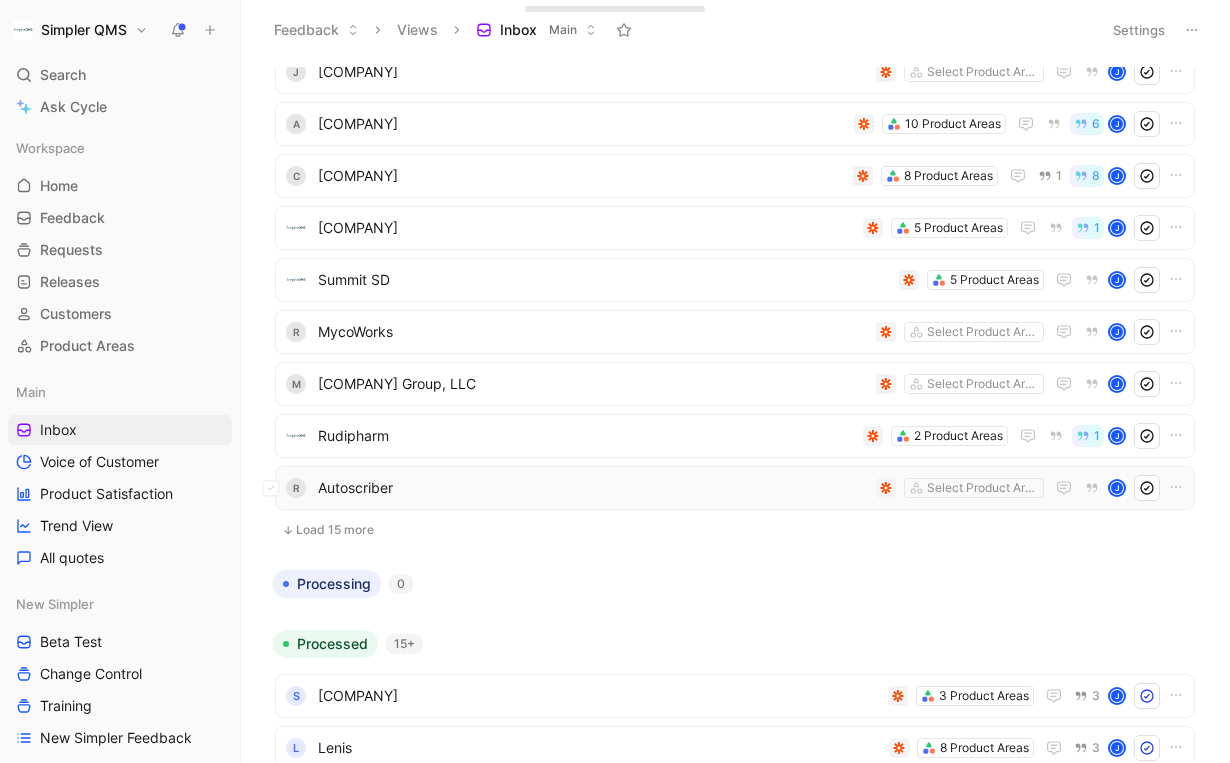 click on "Autoscriber" at bounding box center (593, 488) 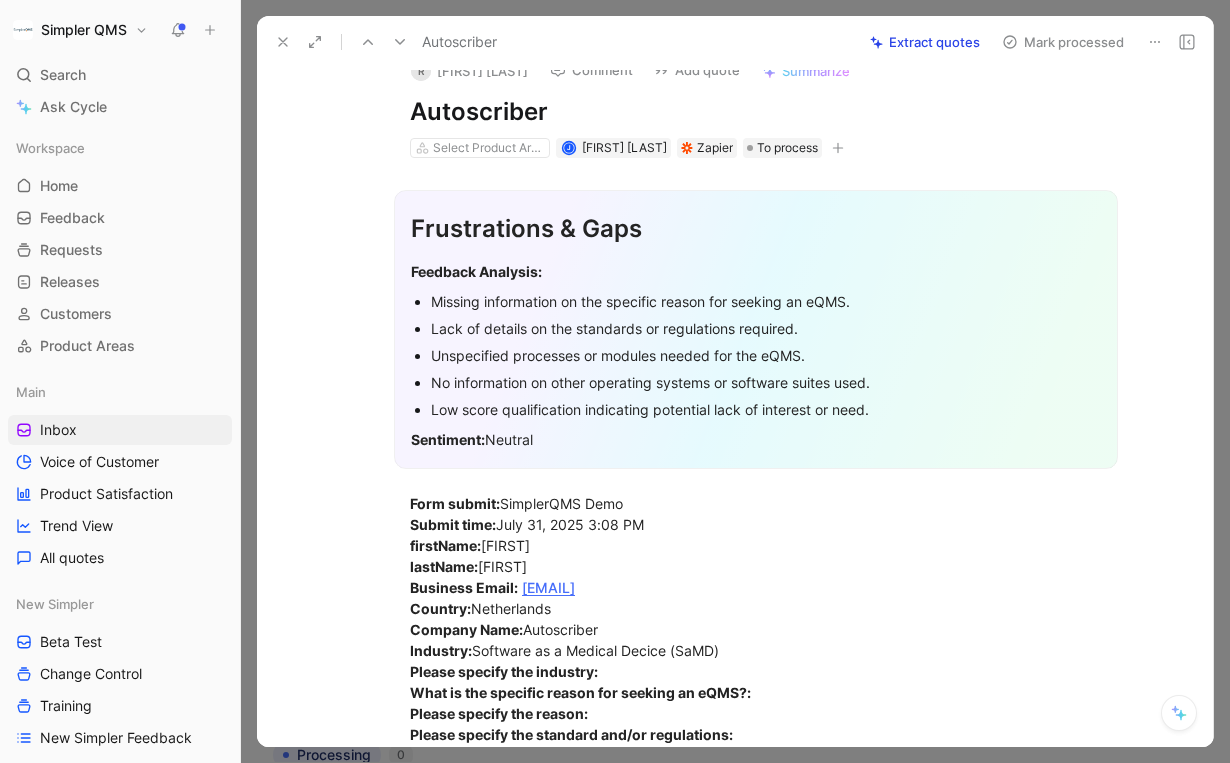 scroll, scrollTop: 15, scrollLeft: 0, axis: vertical 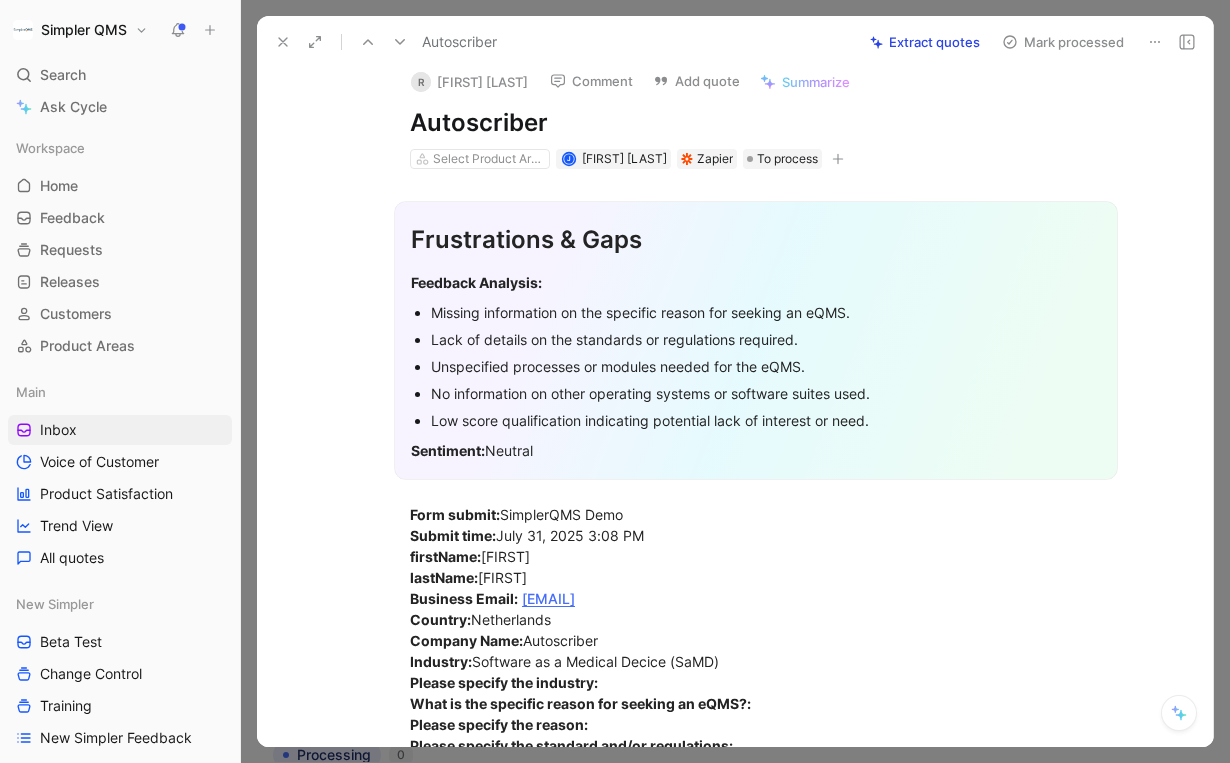 click 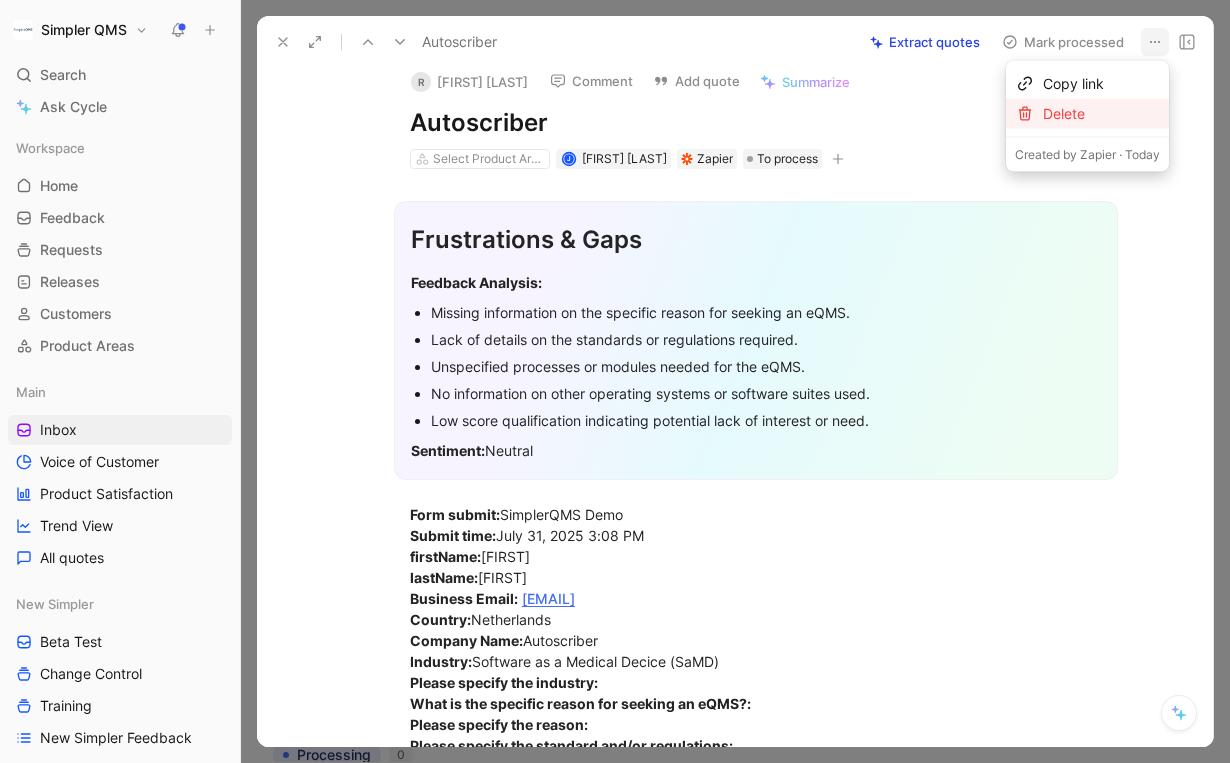 click on "Delete" at bounding box center [1101, 114] 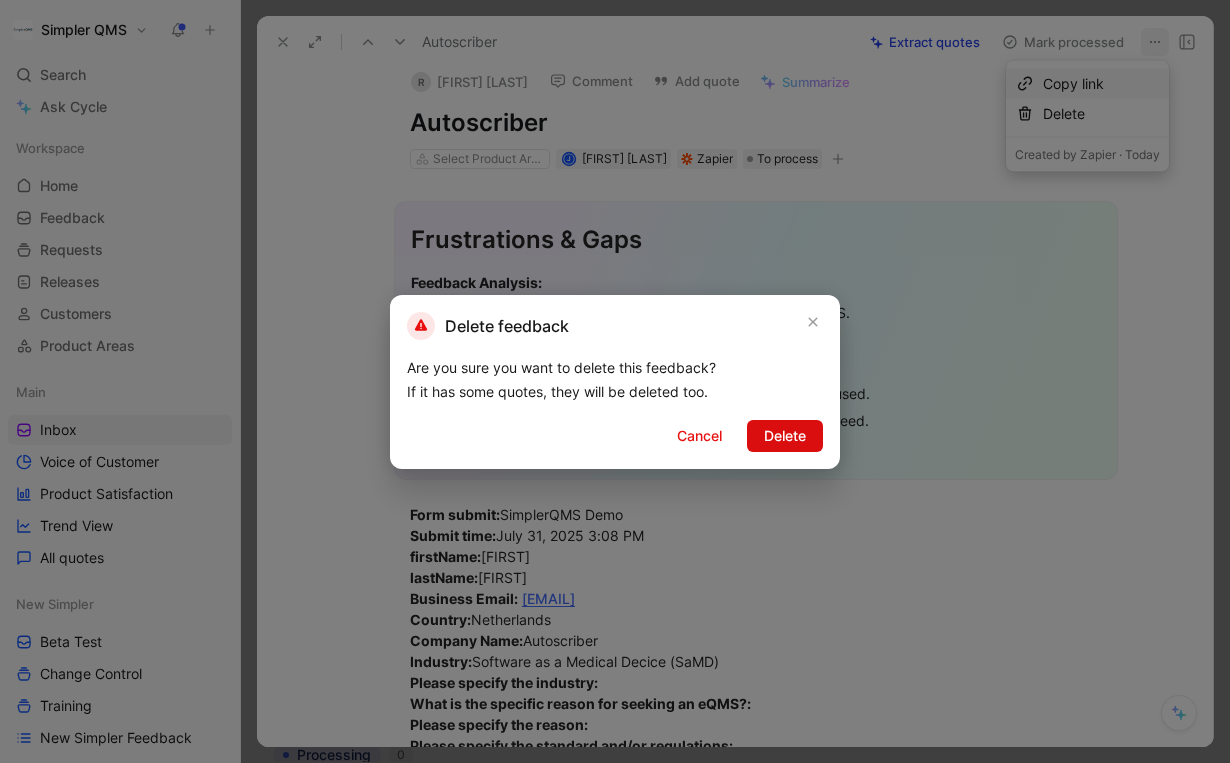 click on "Delete" at bounding box center (785, 436) 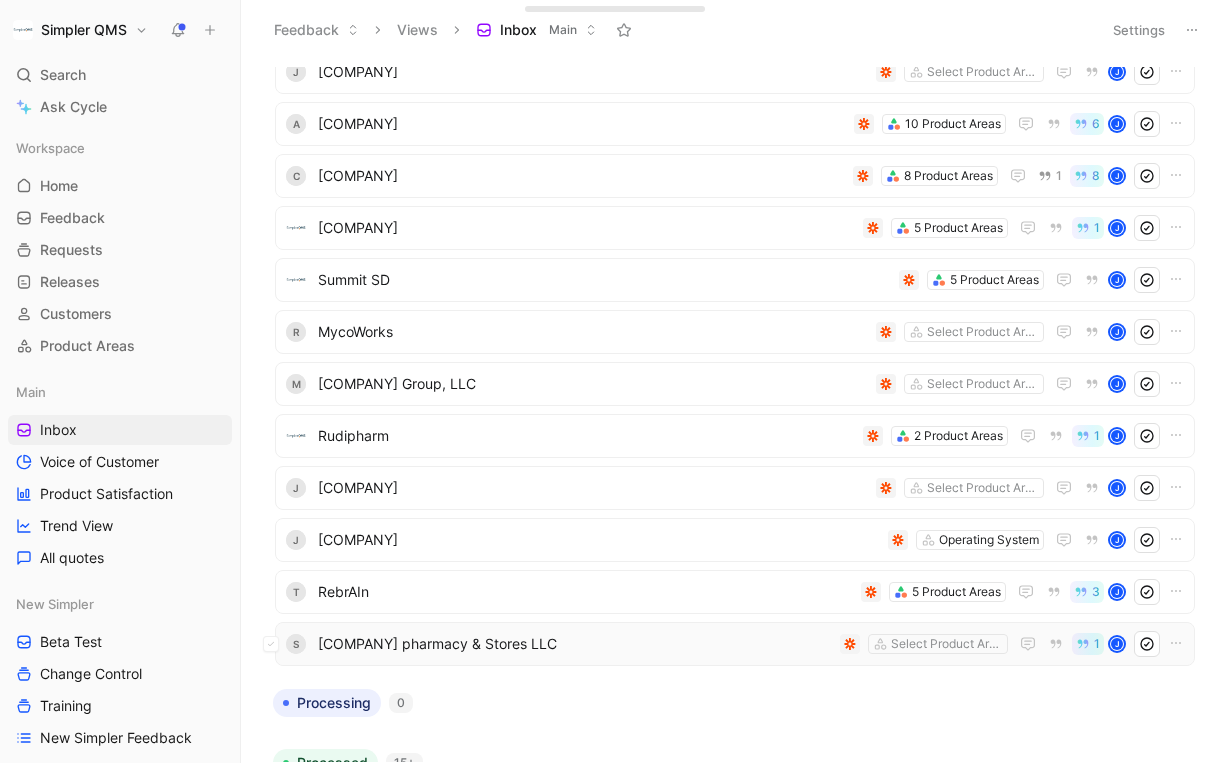 click on "[COMPANY] pharmacy & Stores LLC" at bounding box center (575, 644) 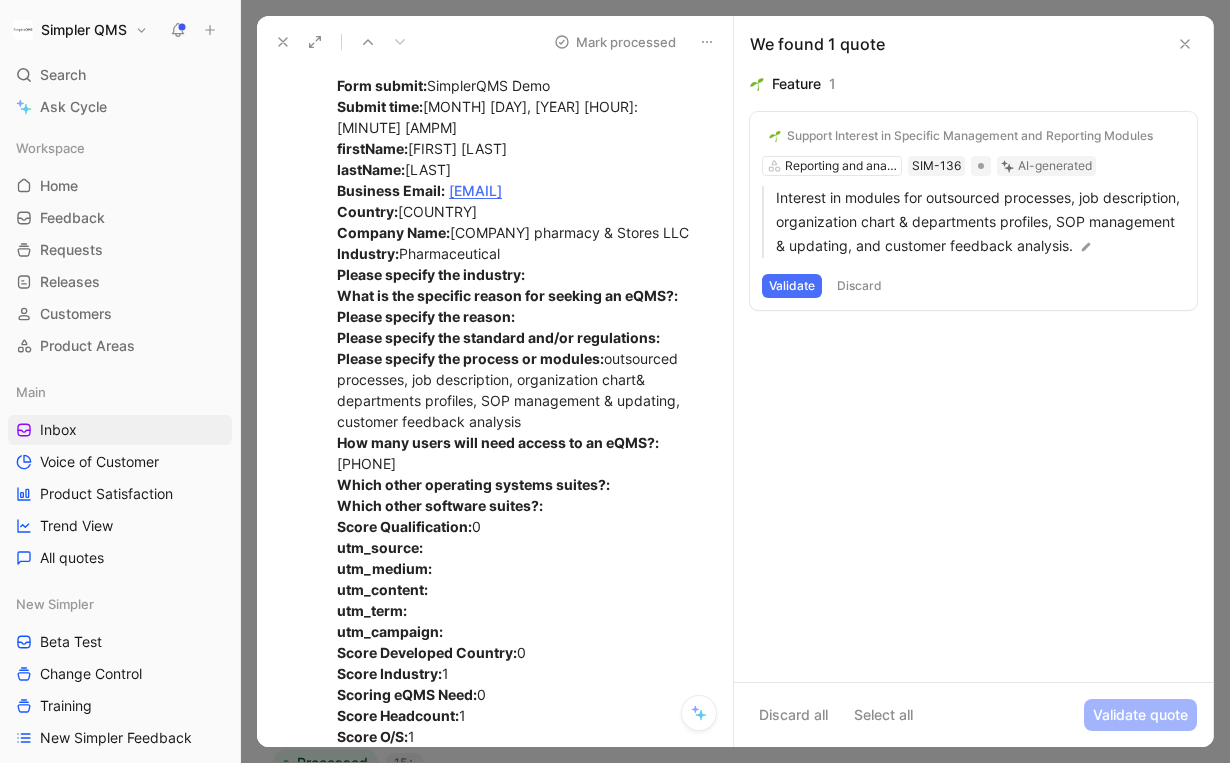 scroll, scrollTop: 767, scrollLeft: 0, axis: vertical 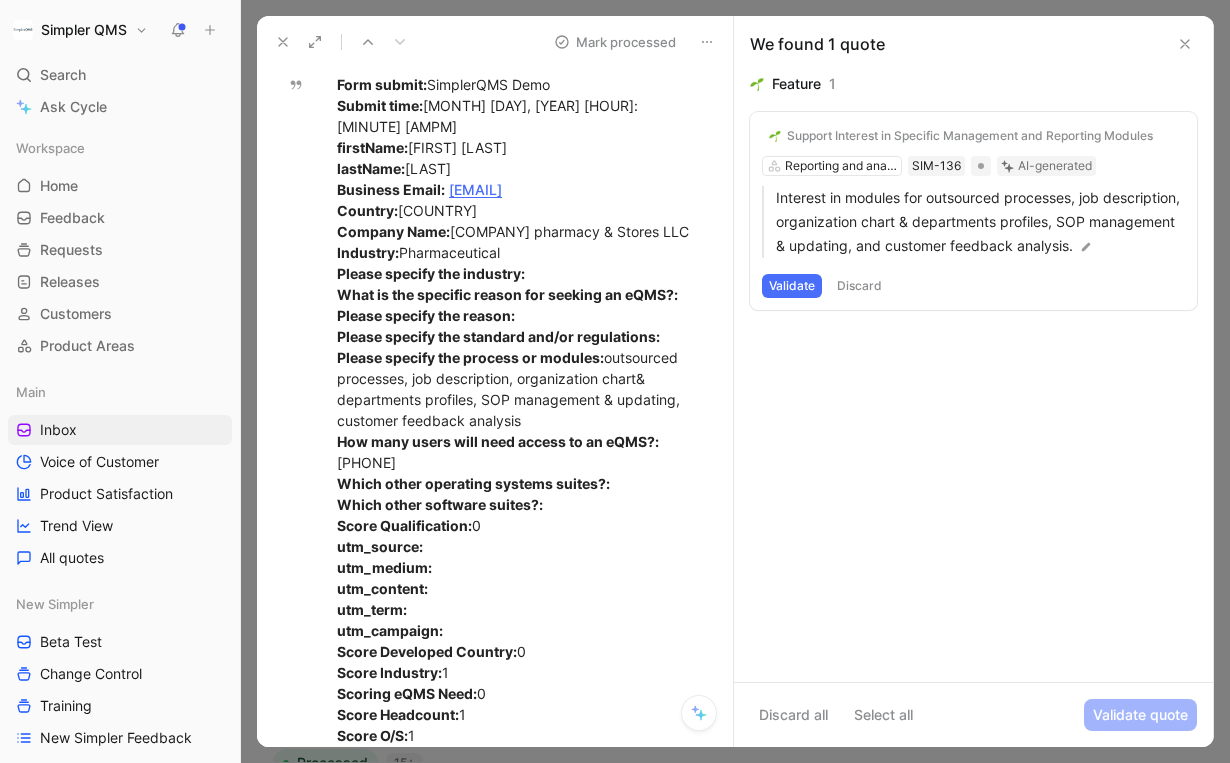 click on "Discard" at bounding box center (859, 286) 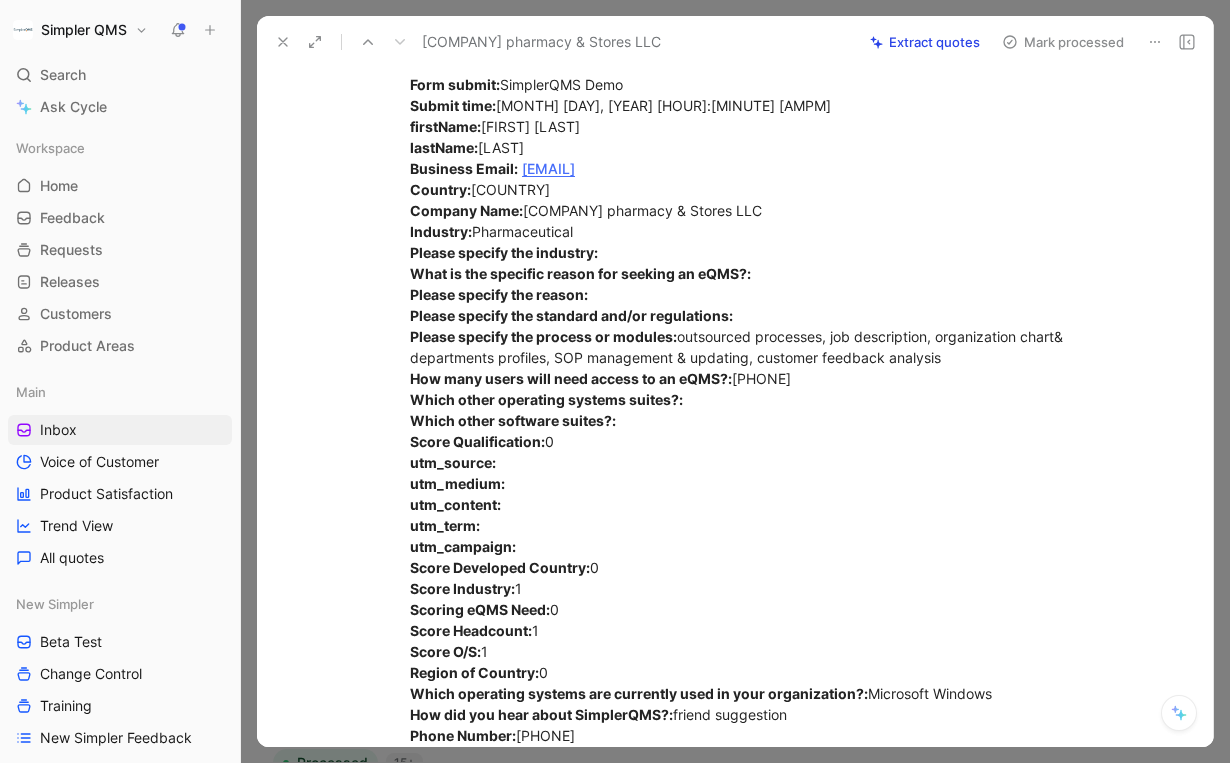 scroll, scrollTop: 0, scrollLeft: 0, axis: both 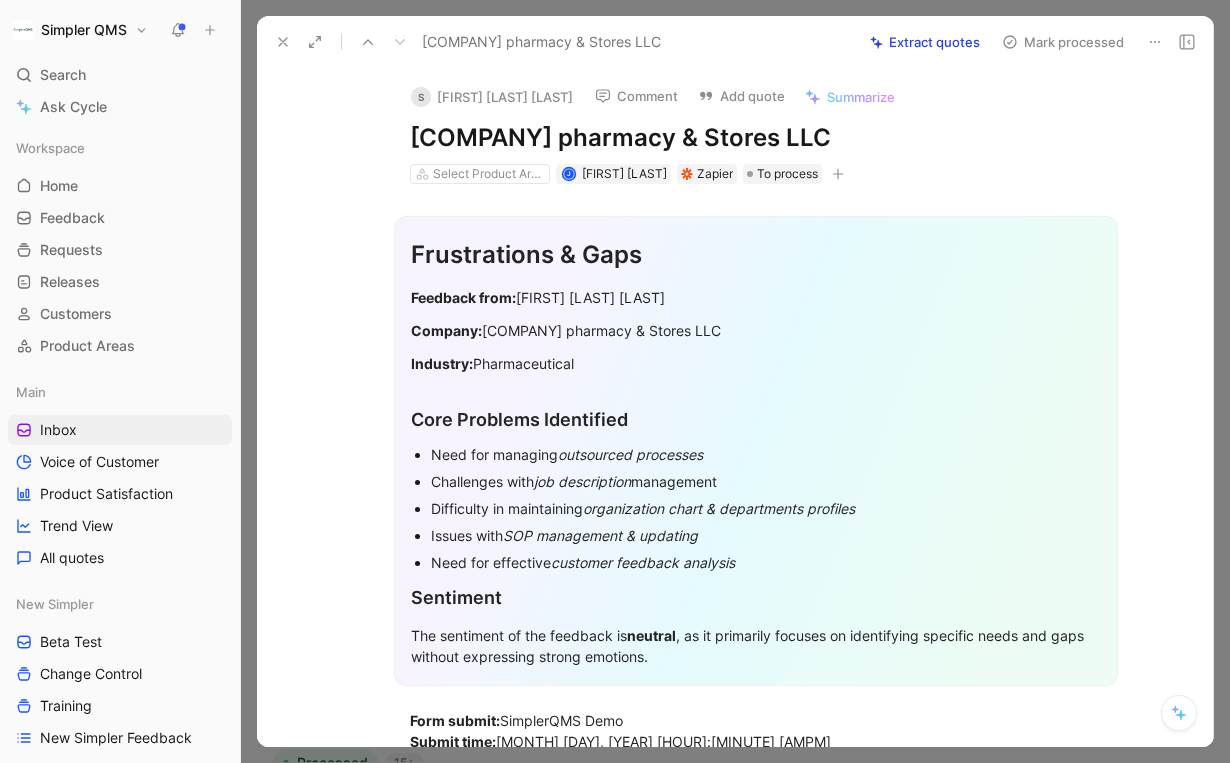 click 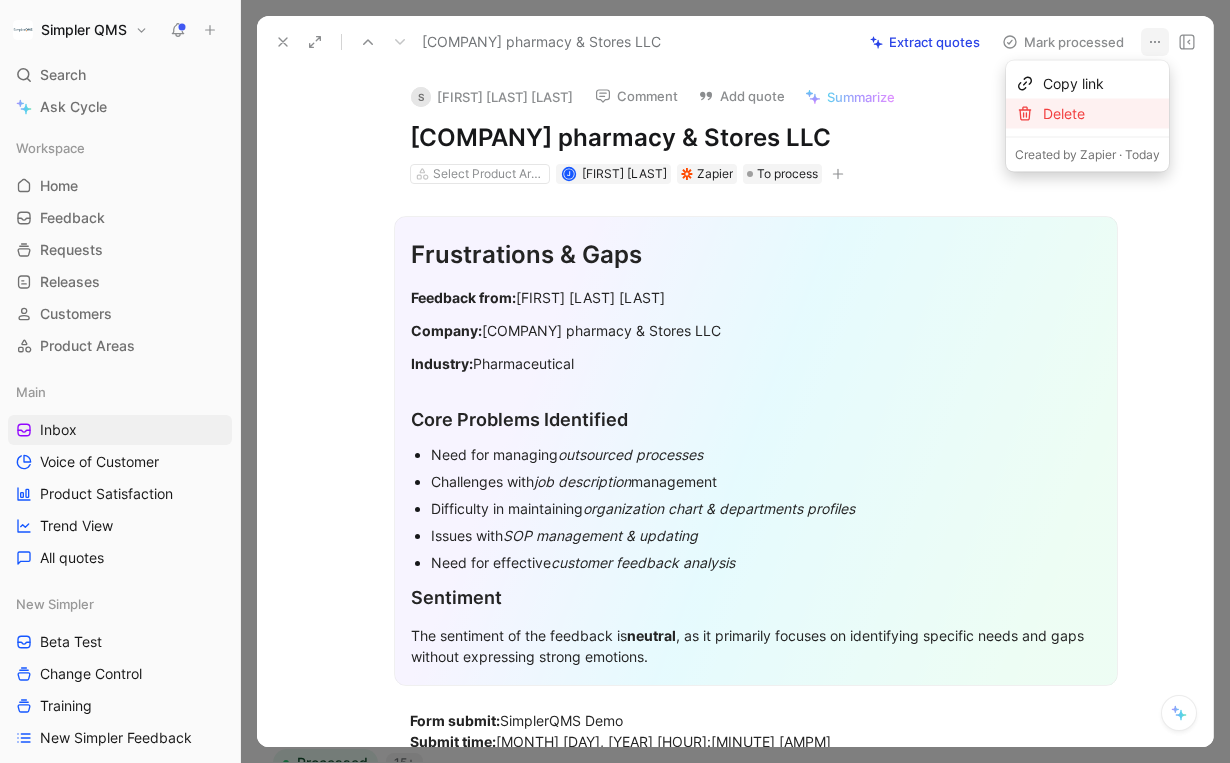 click on "Delete" at bounding box center (1101, 114) 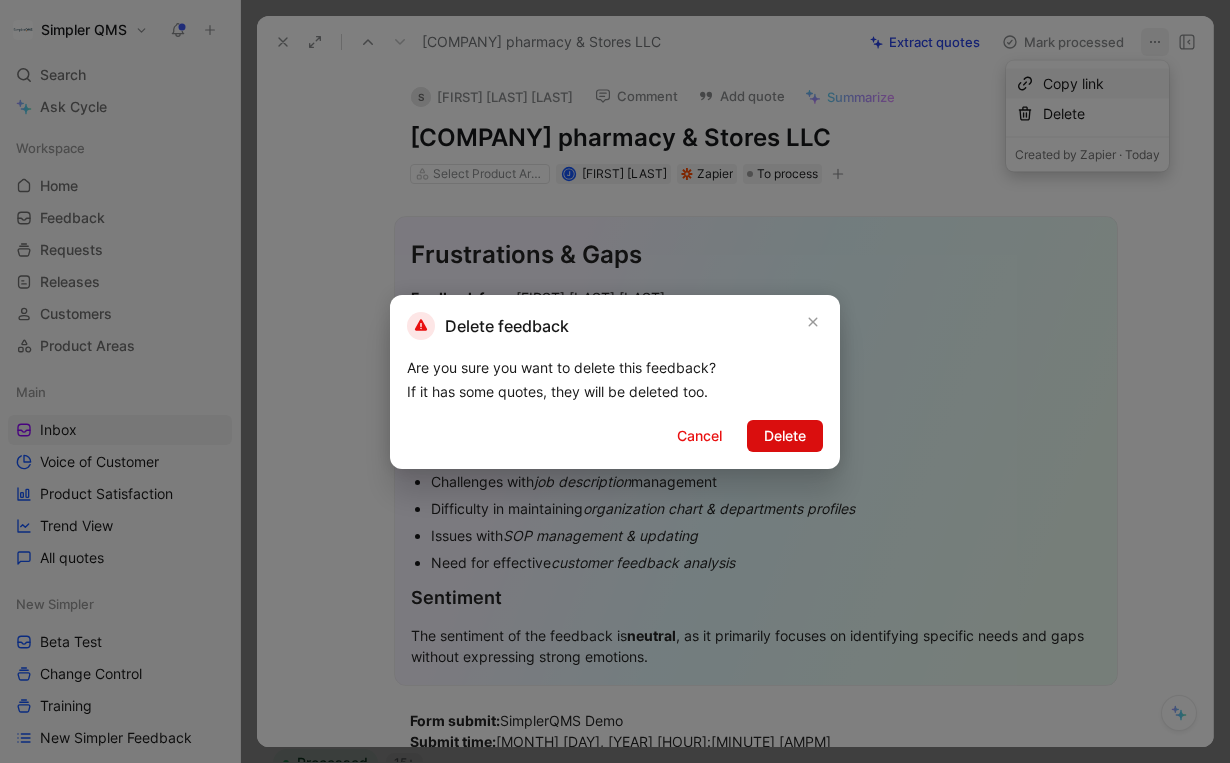 click on "Delete" at bounding box center (785, 436) 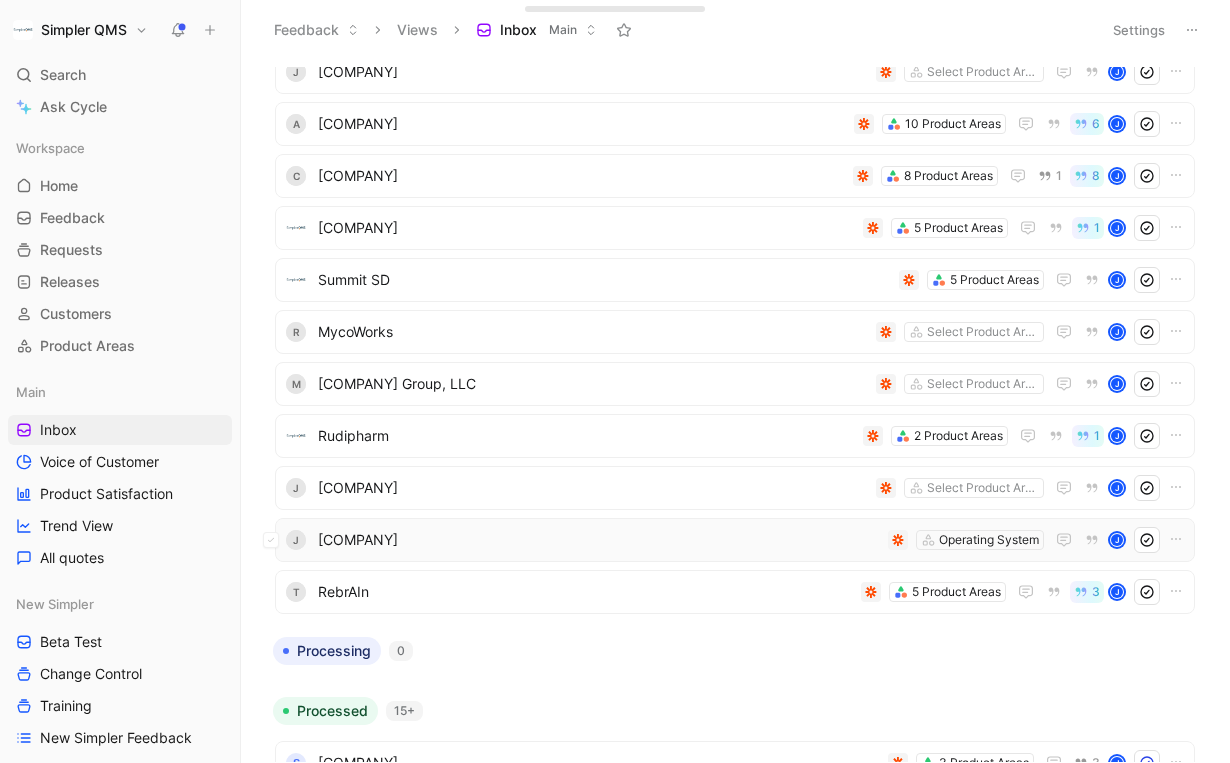 click on "J [UNIVERSITY] [DEPARTMENT] Operating System J" at bounding box center (735, 540) 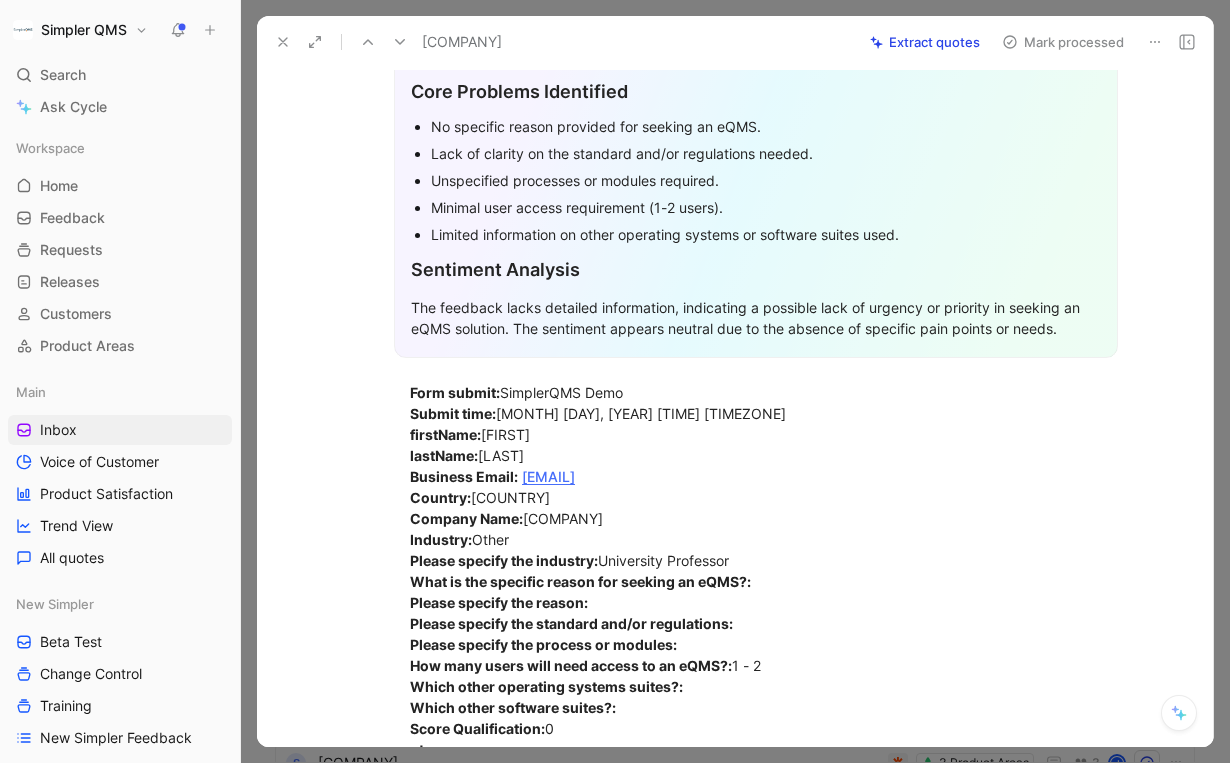 scroll, scrollTop: 0, scrollLeft: 0, axis: both 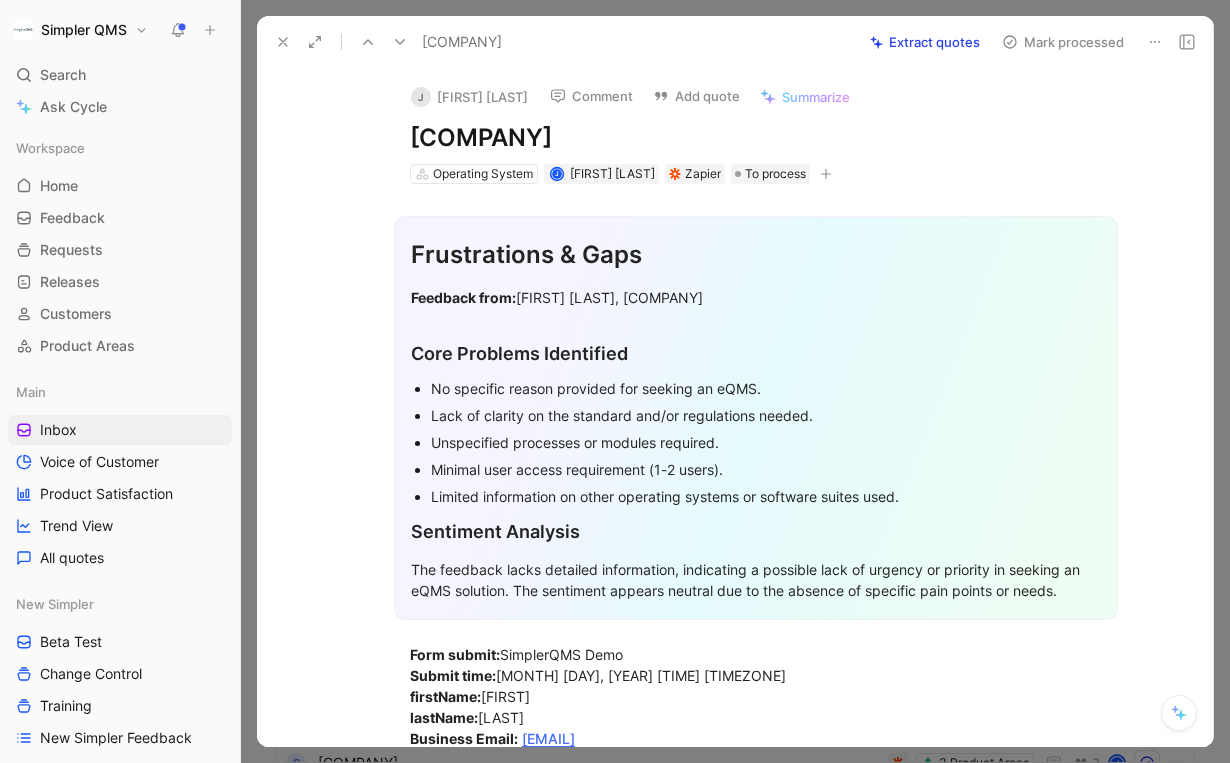 click 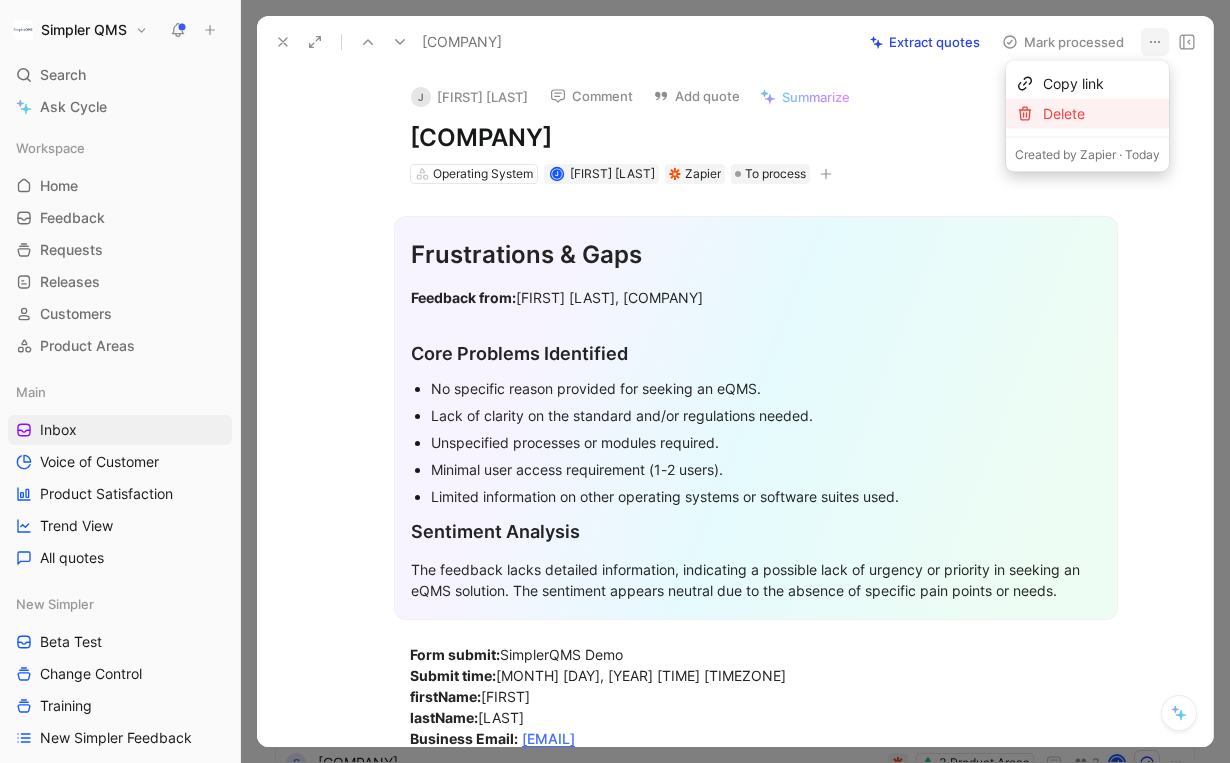 click on "Delete" at bounding box center (1101, 114) 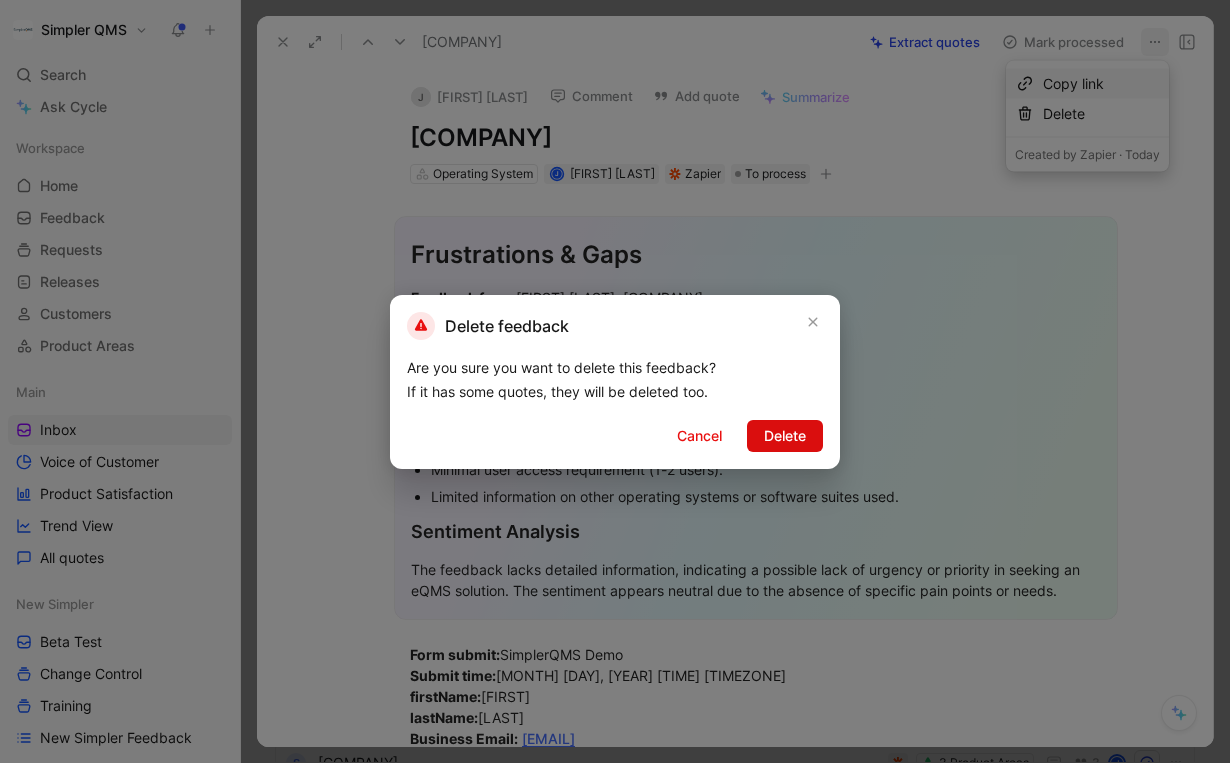click on "Delete" at bounding box center [785, 436] 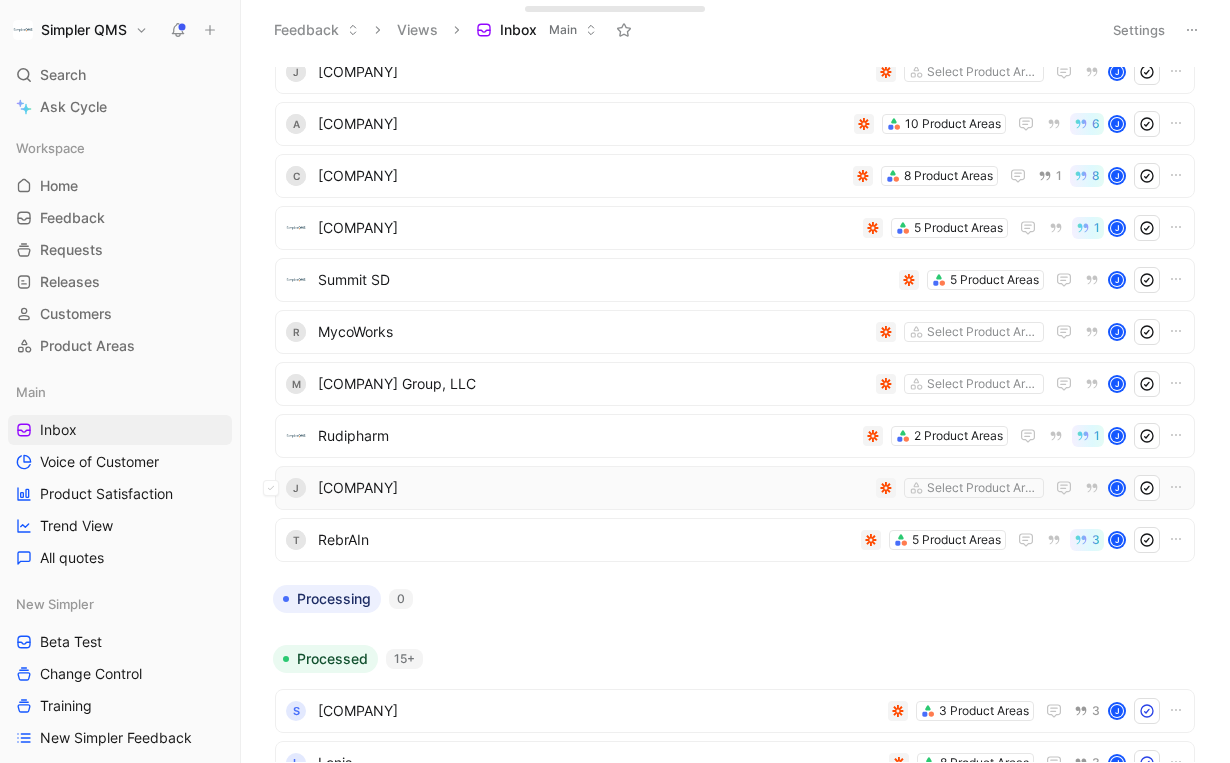 click on "J [UNIVERSITY] [DEPARTMENT] Select Product Areas J" at bounding box center (735, 488) 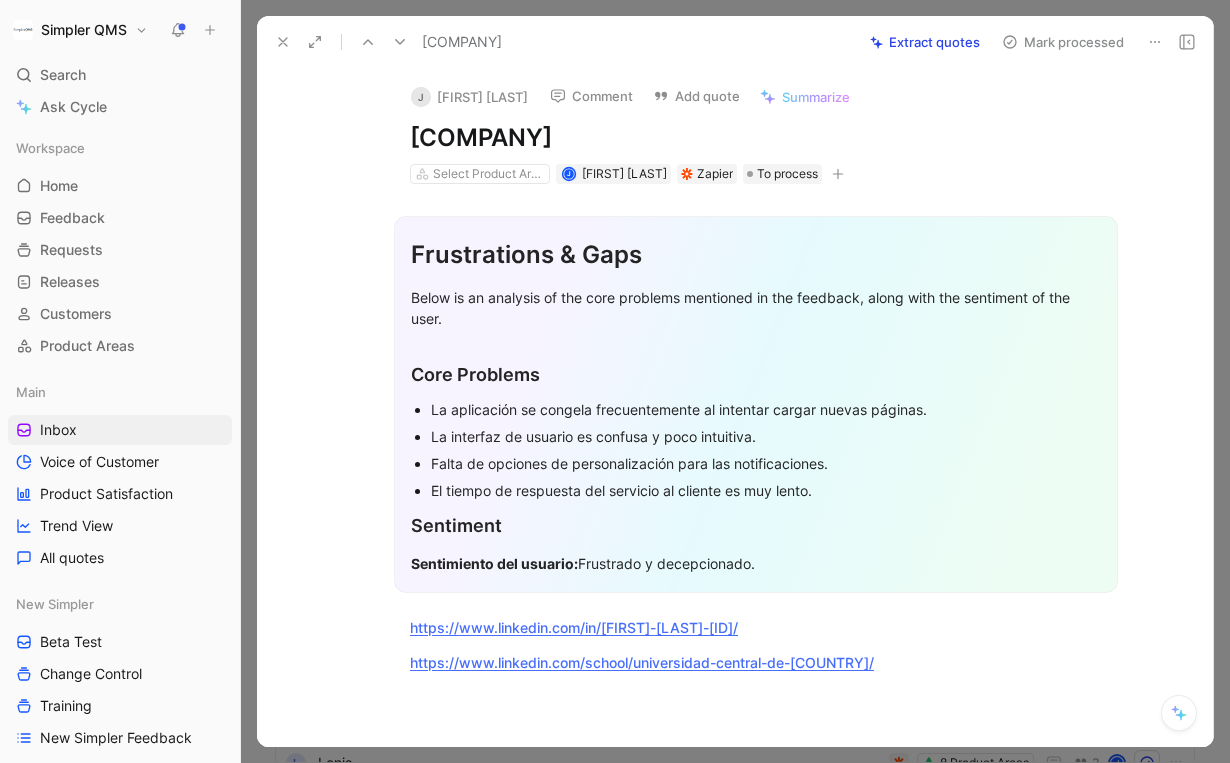 click at bounding box center (1155, 42) 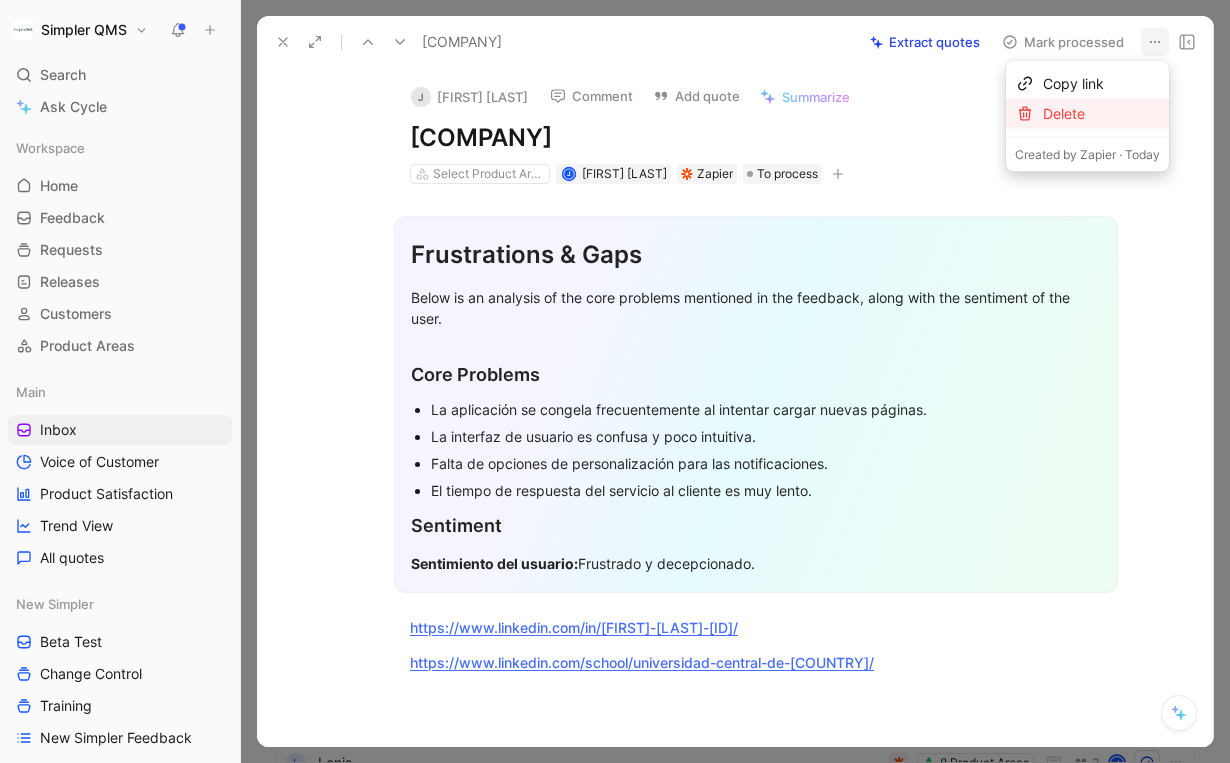 click on "Delete" at bounding box center (1101, 114) 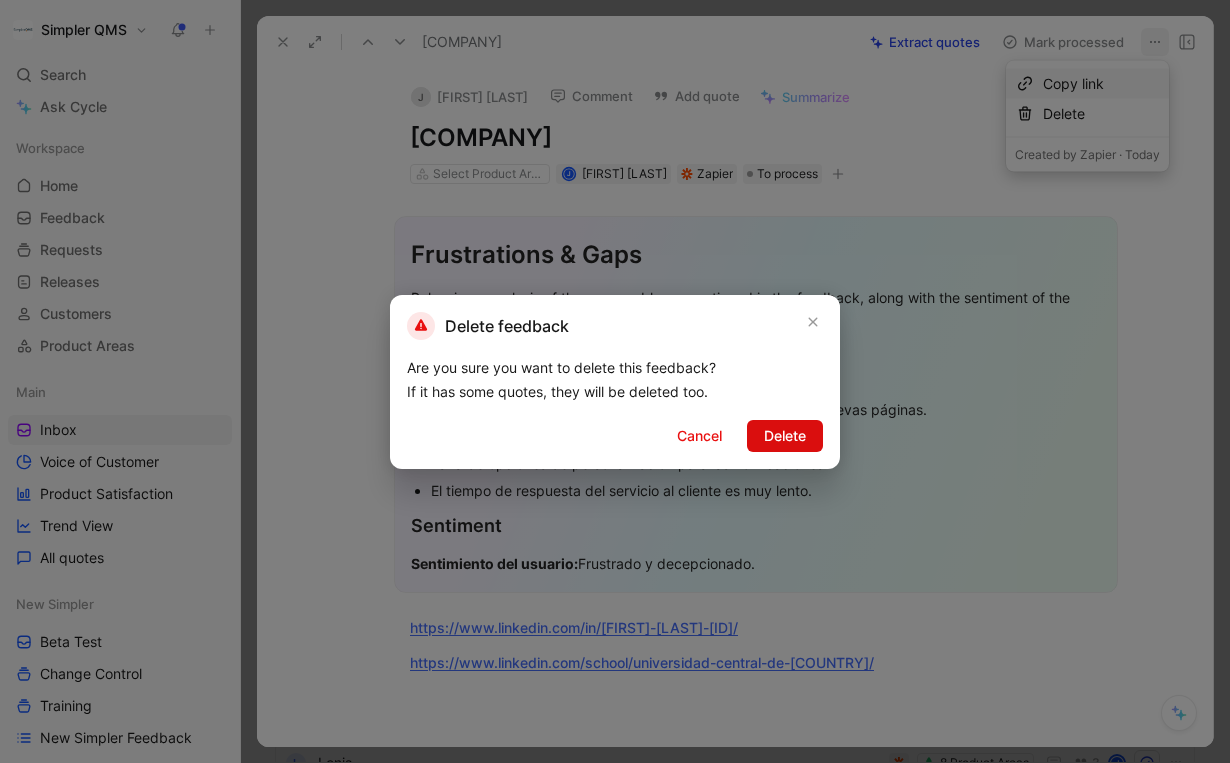 click on "Delete" at bounding box center (785, 436) 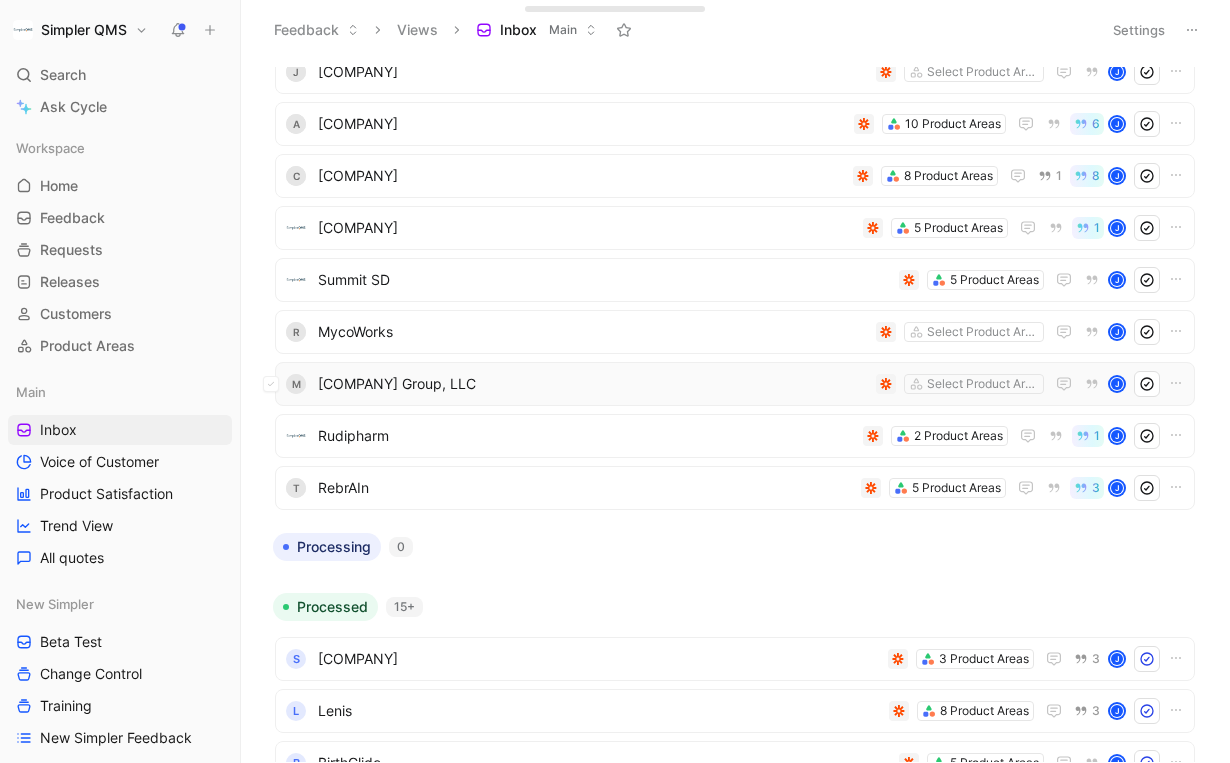 click on "[COMPANY] Group, LLC" at bounding box center (593, 384) 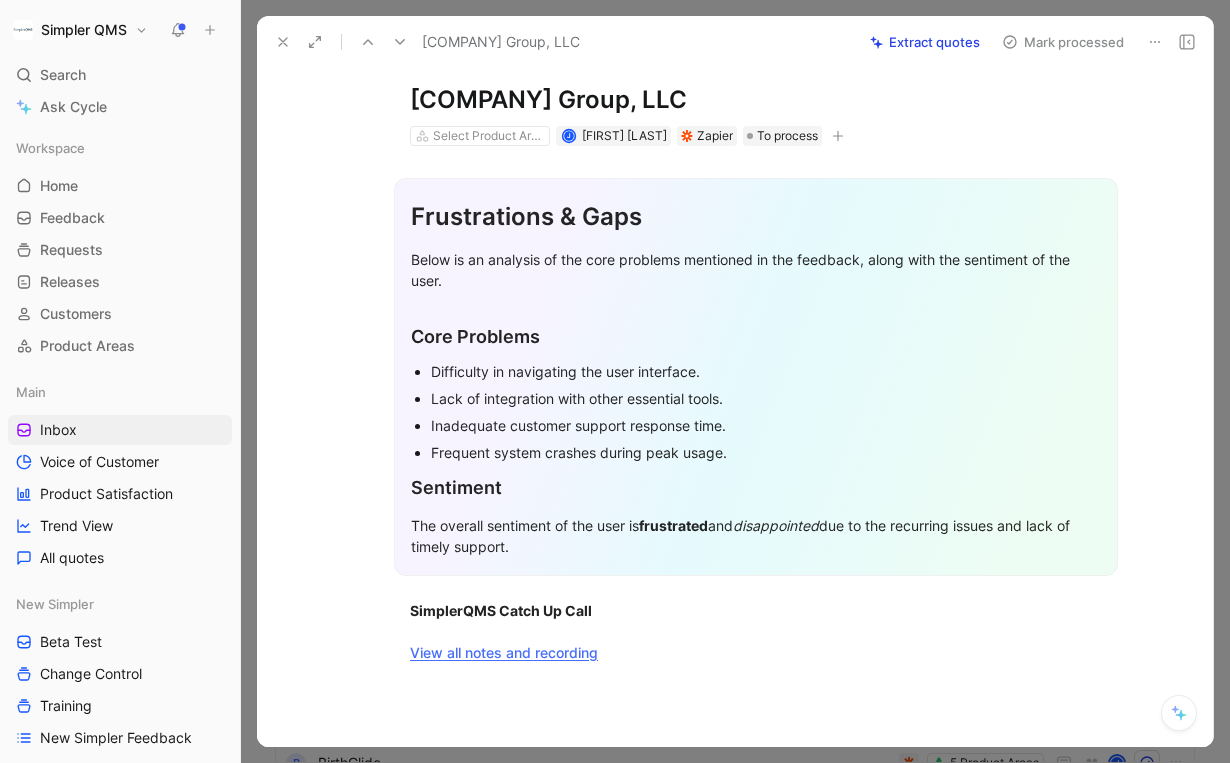 scroll, scrollTop: 0, scrollLeft: 0, axis: both 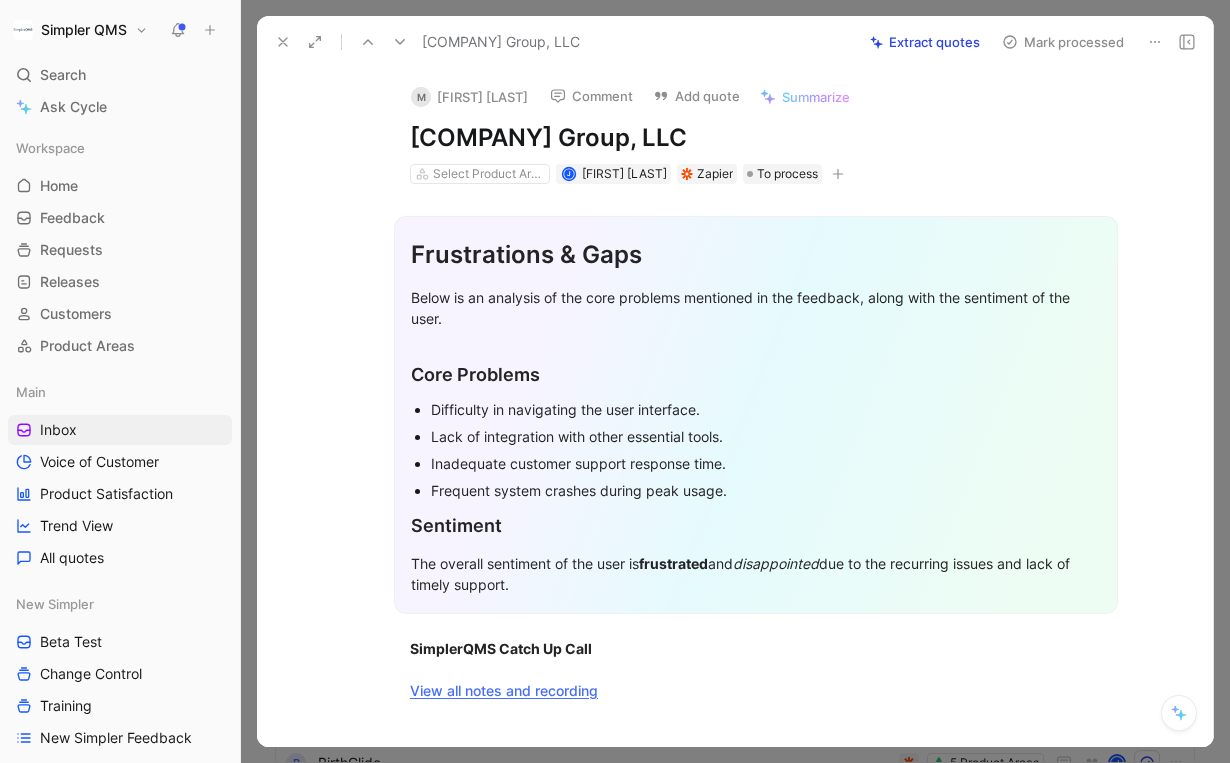 click at bounding box center [1155, 42] 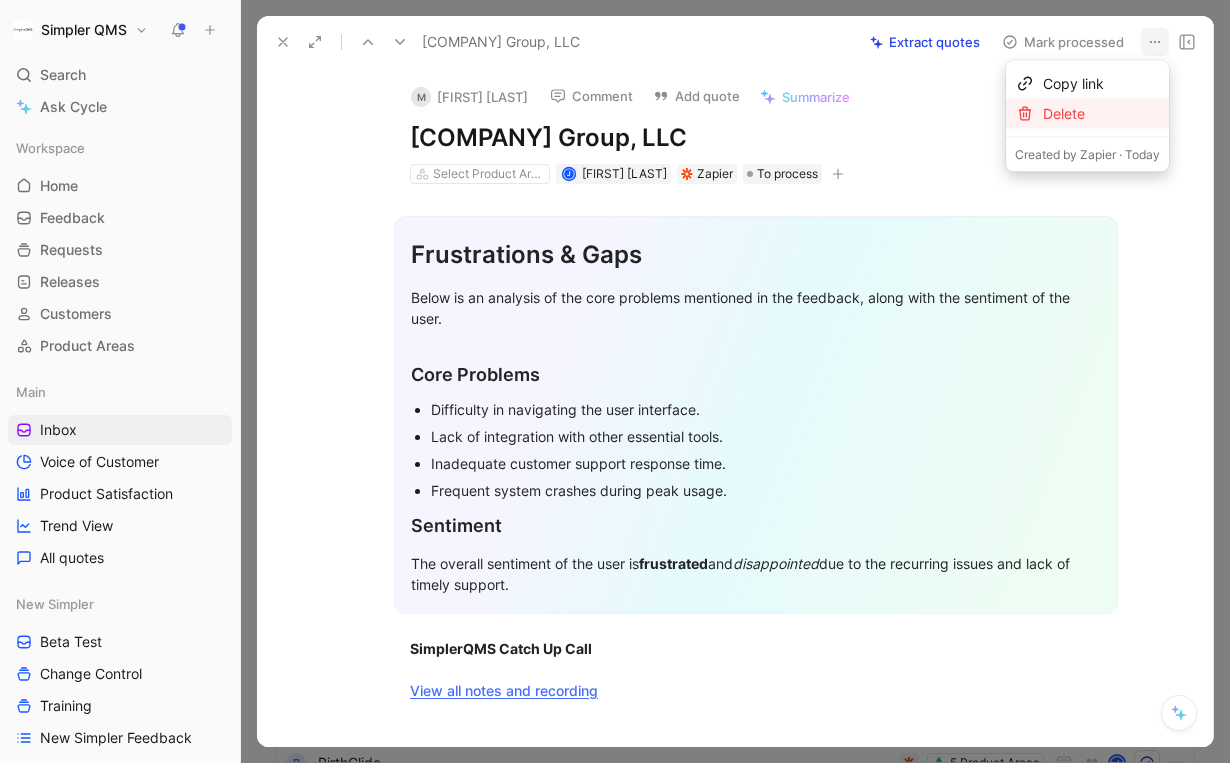 click on "Delete" at bounding box center (1101, 114) 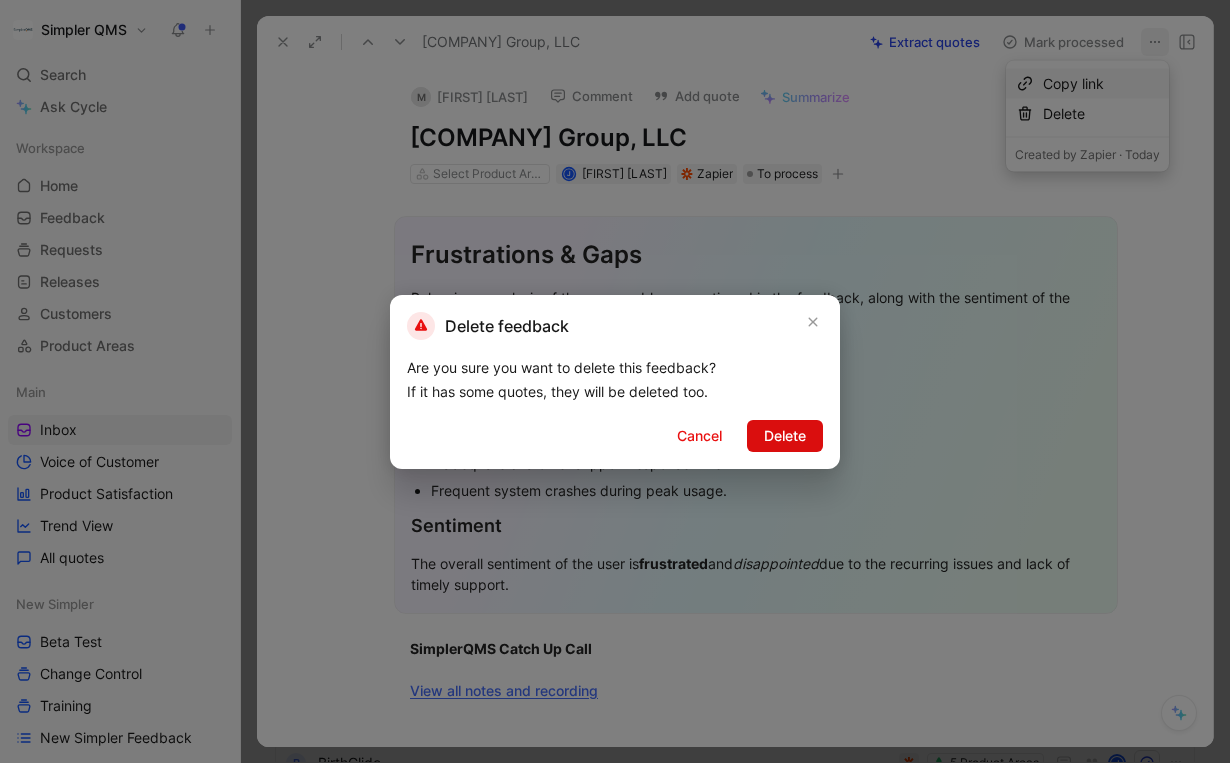 click on "Delete" at bounding box center [785, 436] 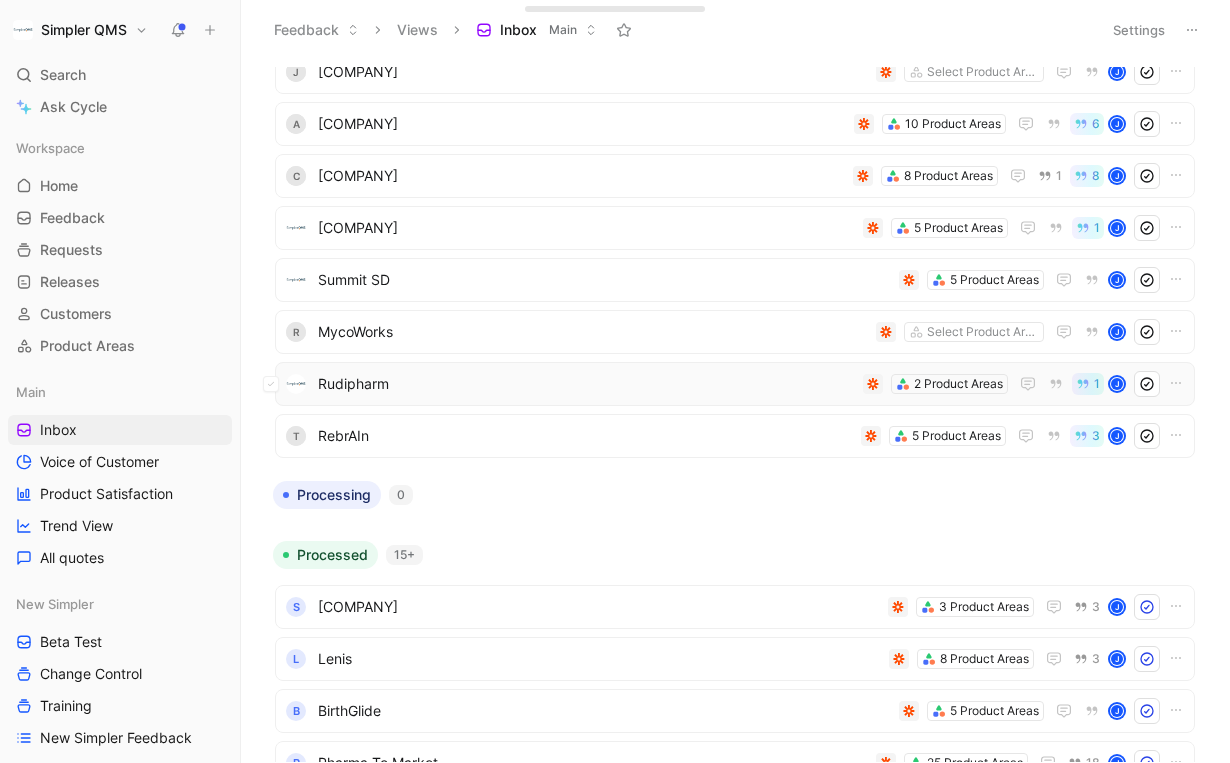 click on "Rudipharm" at bounding box center (586, 384) 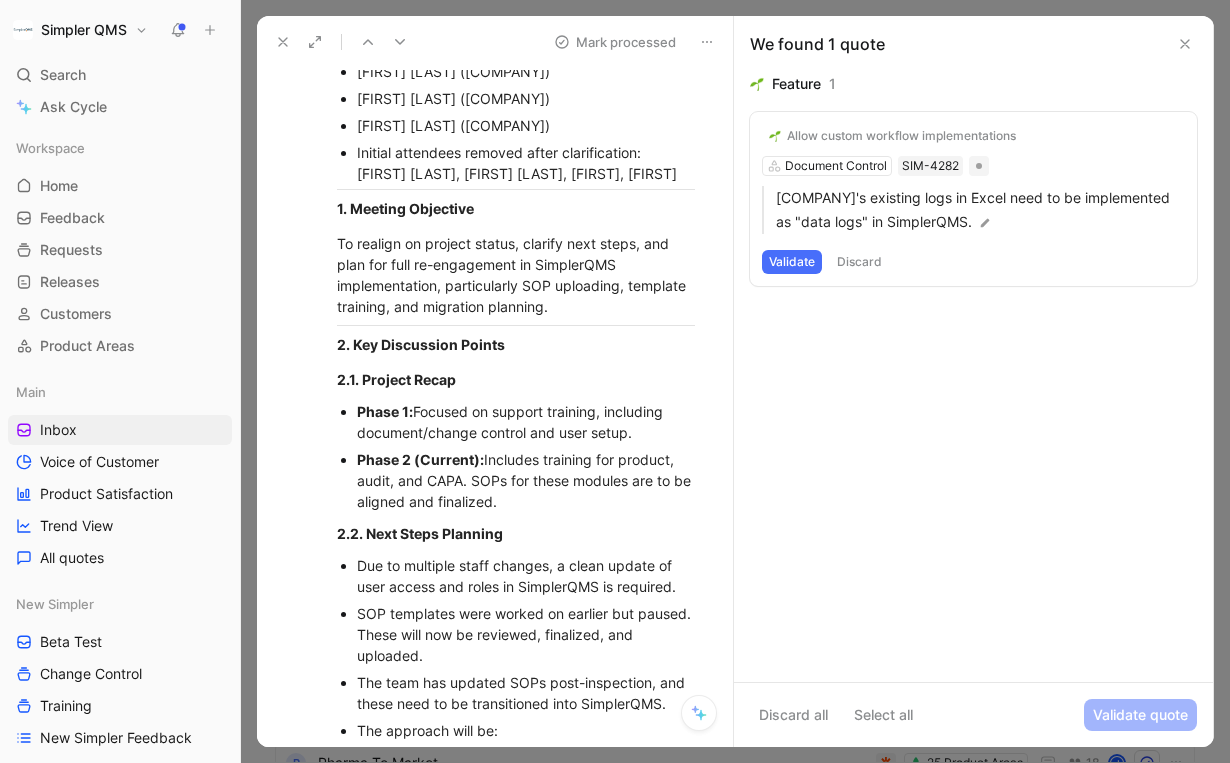 scroll, scrollTop: 957, scrollLeft: 0, axis: vertical 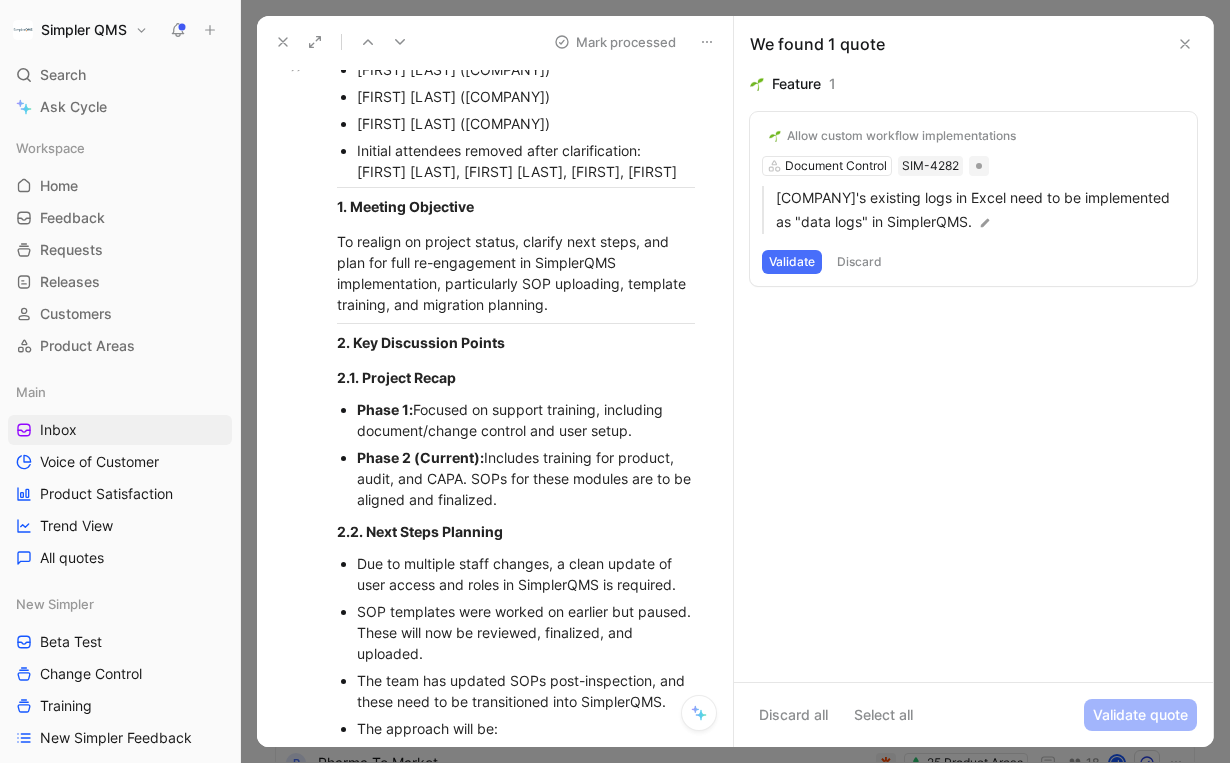 click 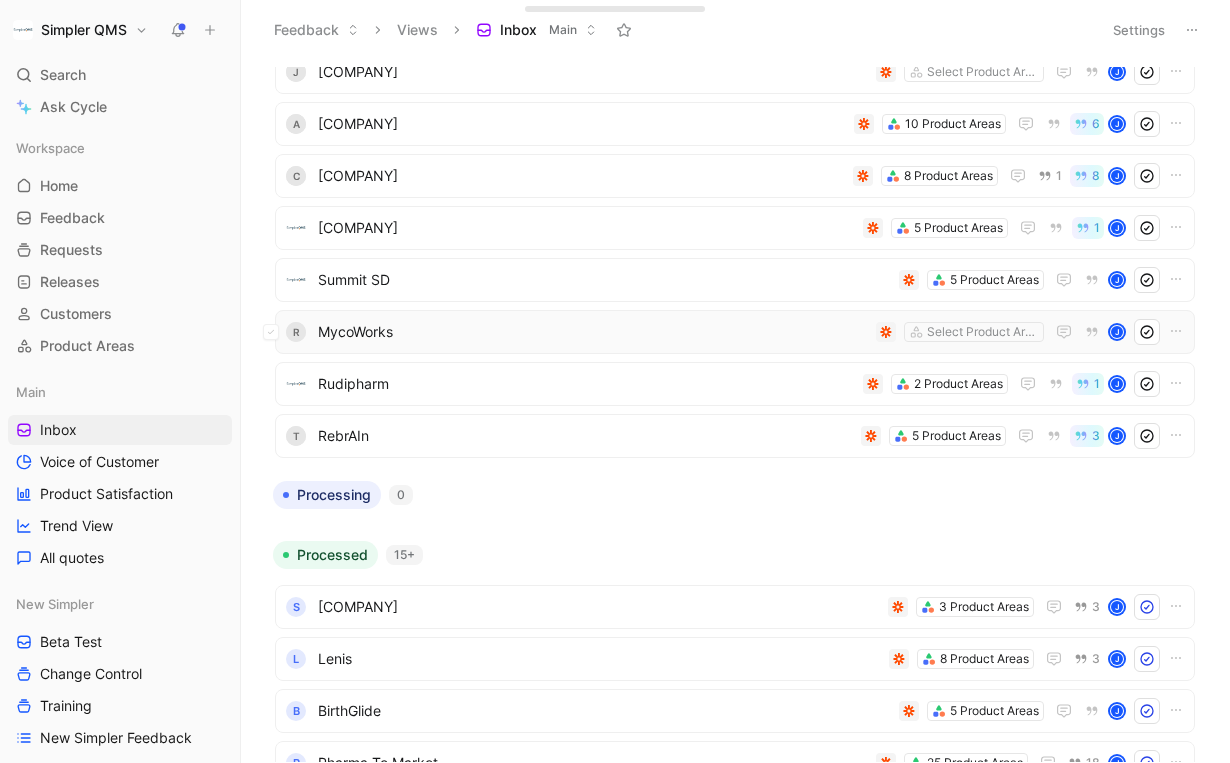 click on "MycoWorks" at bounding box center (593, 332) 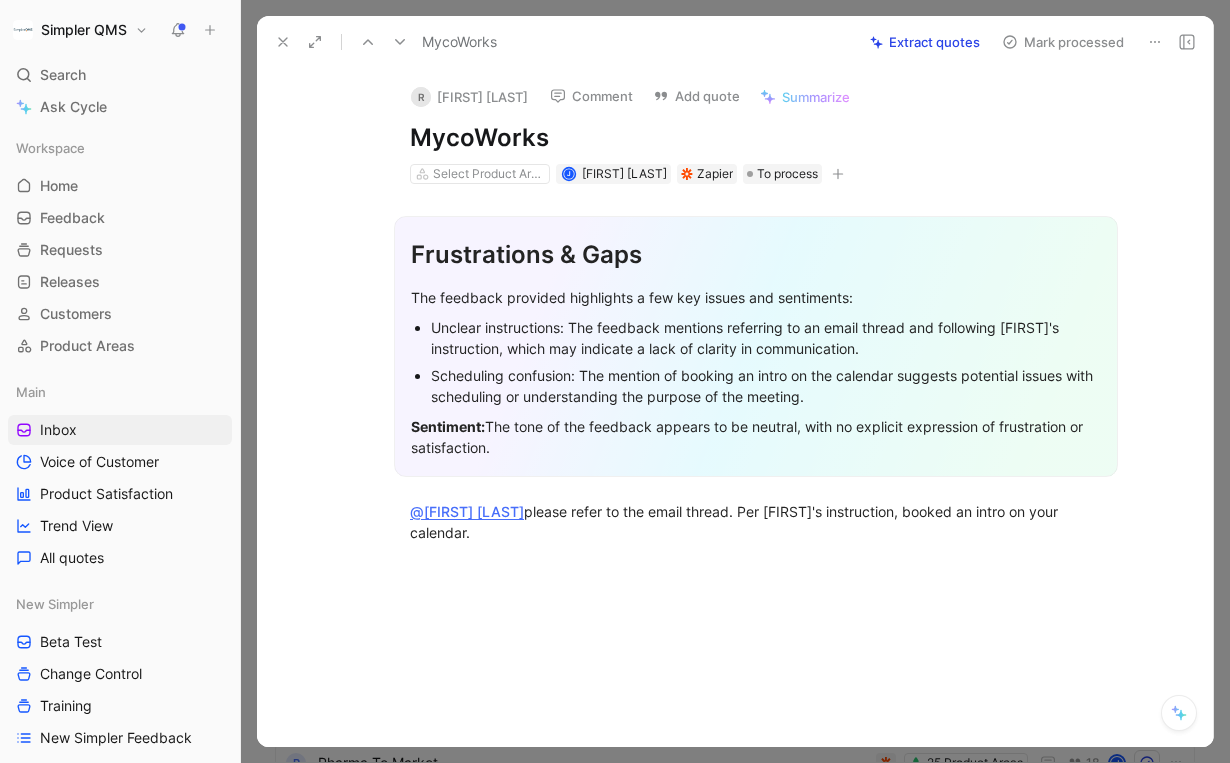 click 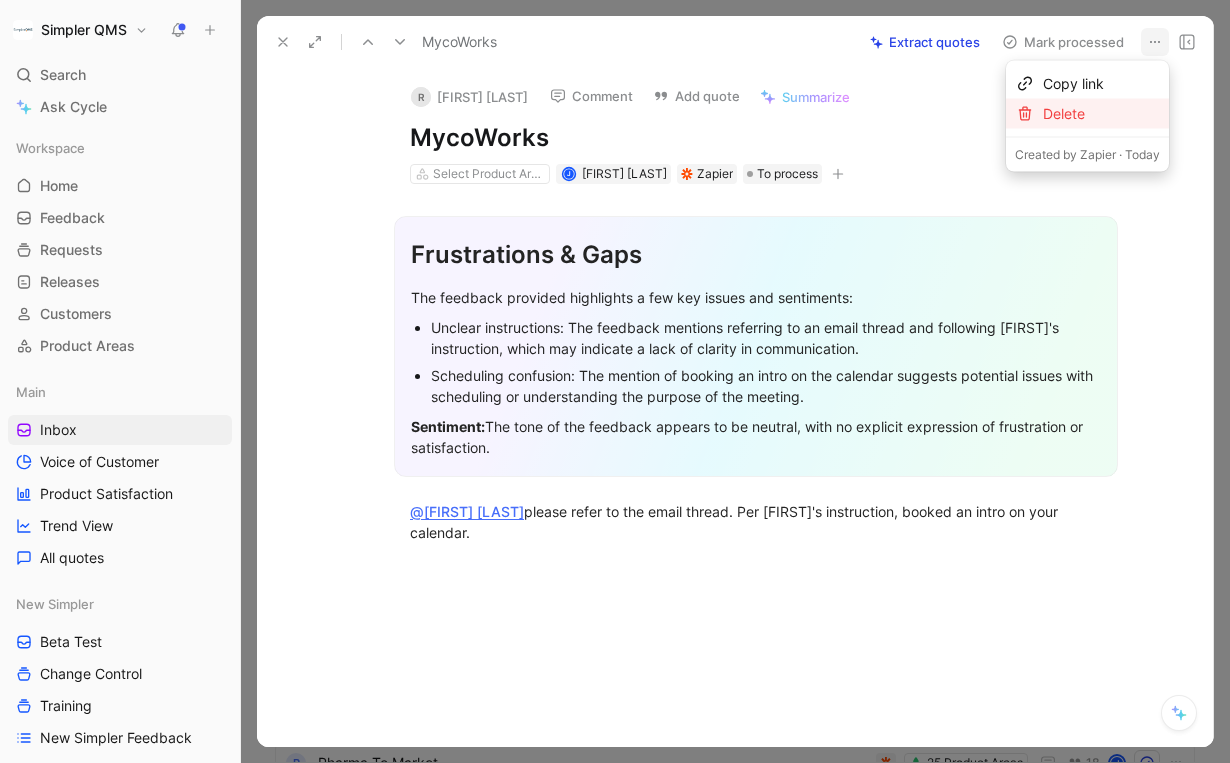 click on "Delete" at bounding box center (1101, 114) 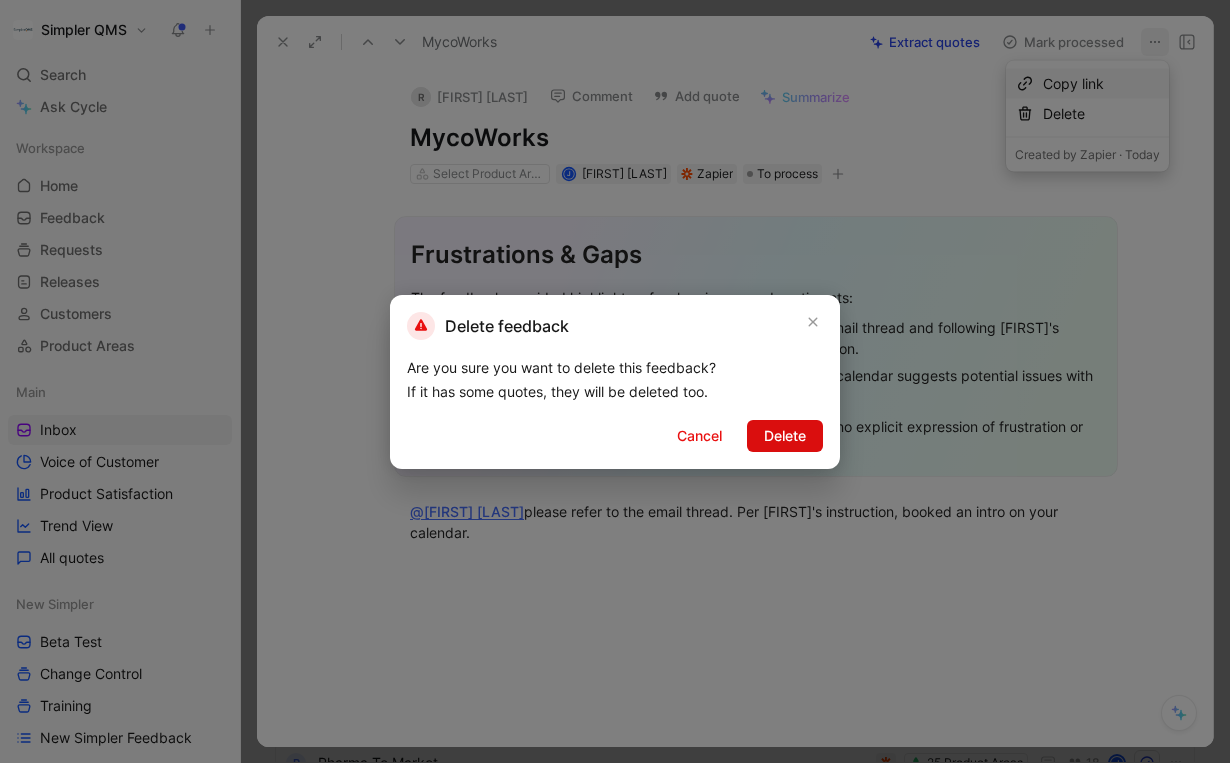 click on "Delete" at bounding box center [785, 436] 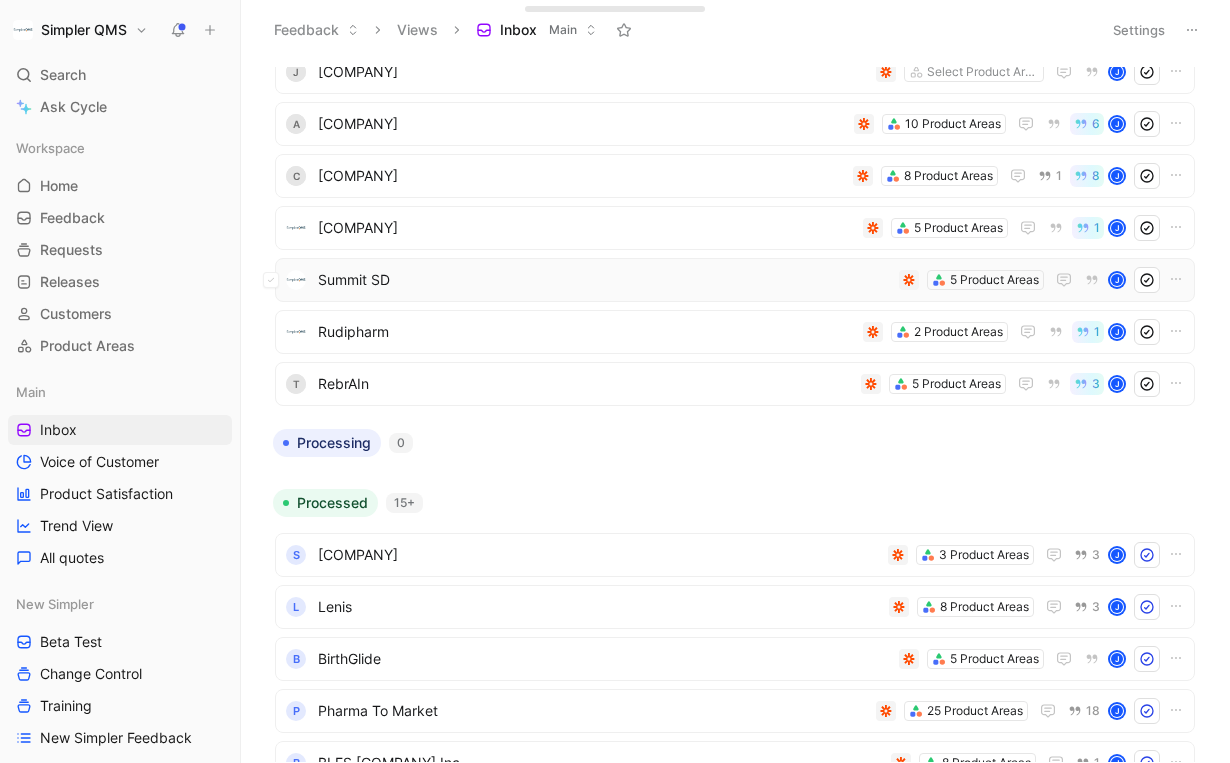 click on "Summit SD" at bounding box center (604, 280) 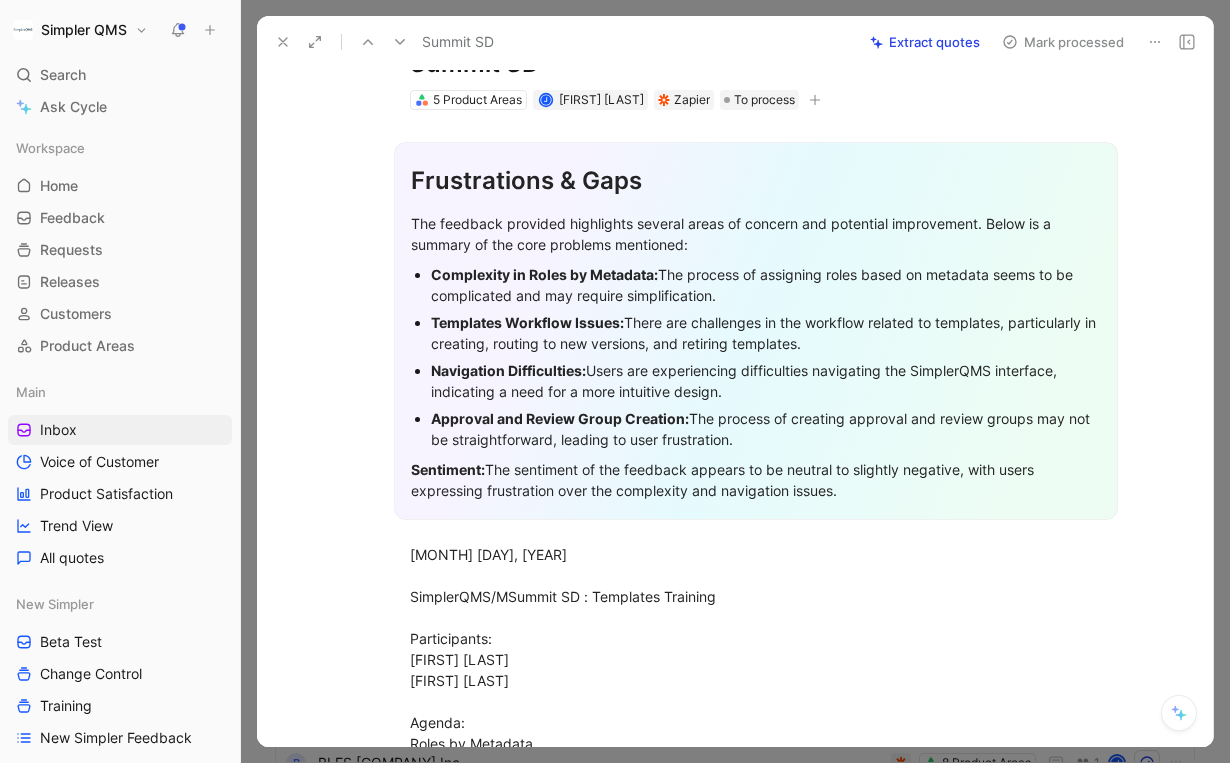 scroll, scrollTop: 0, scrollLeft: 0, axis: both 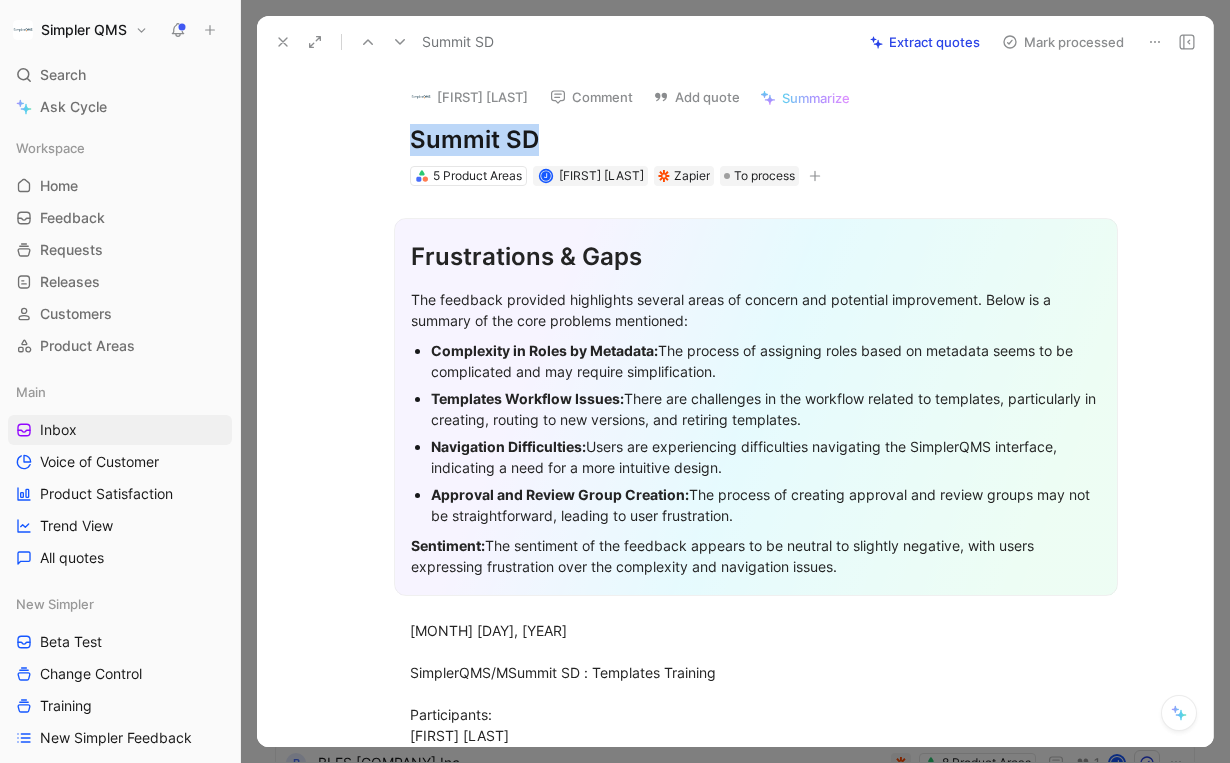 drag, startPoint x: 536, startPoint y: 137, endPoint x: 383, endPoint y: 137, distance: 153 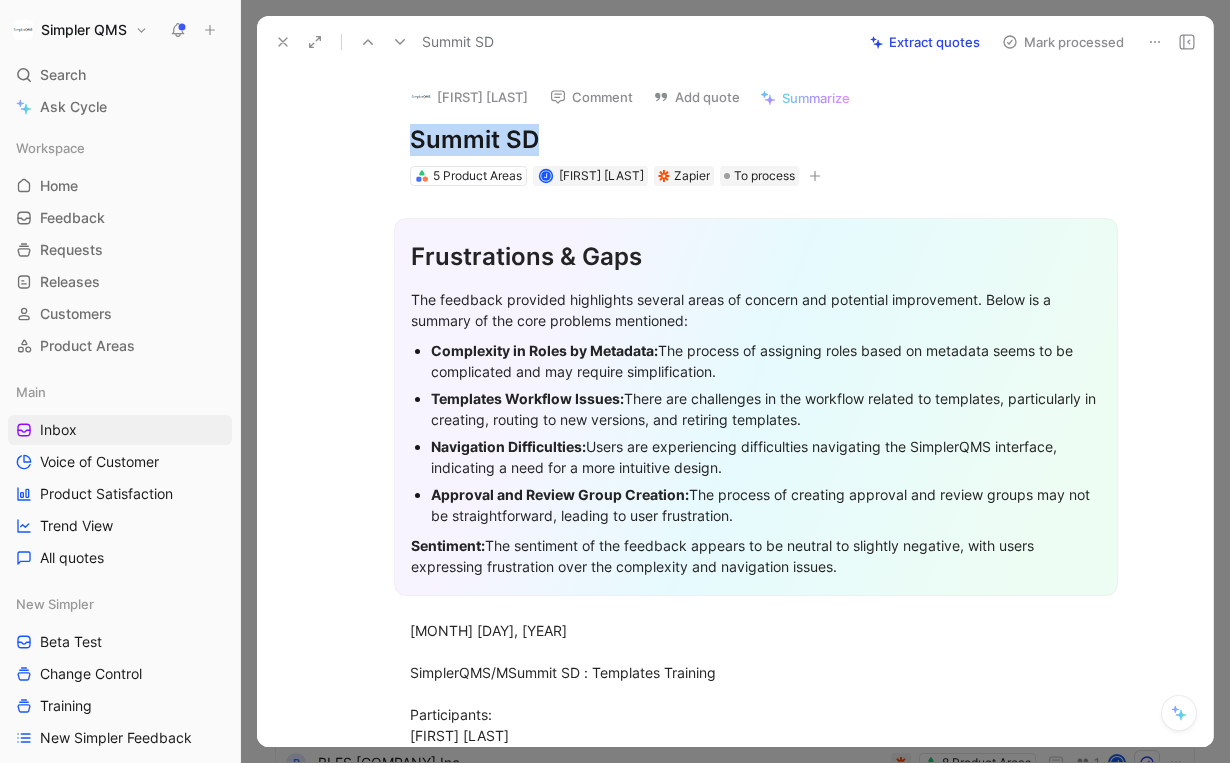click on "[FIRST] [LAST]" at bounding box center (469, 97) 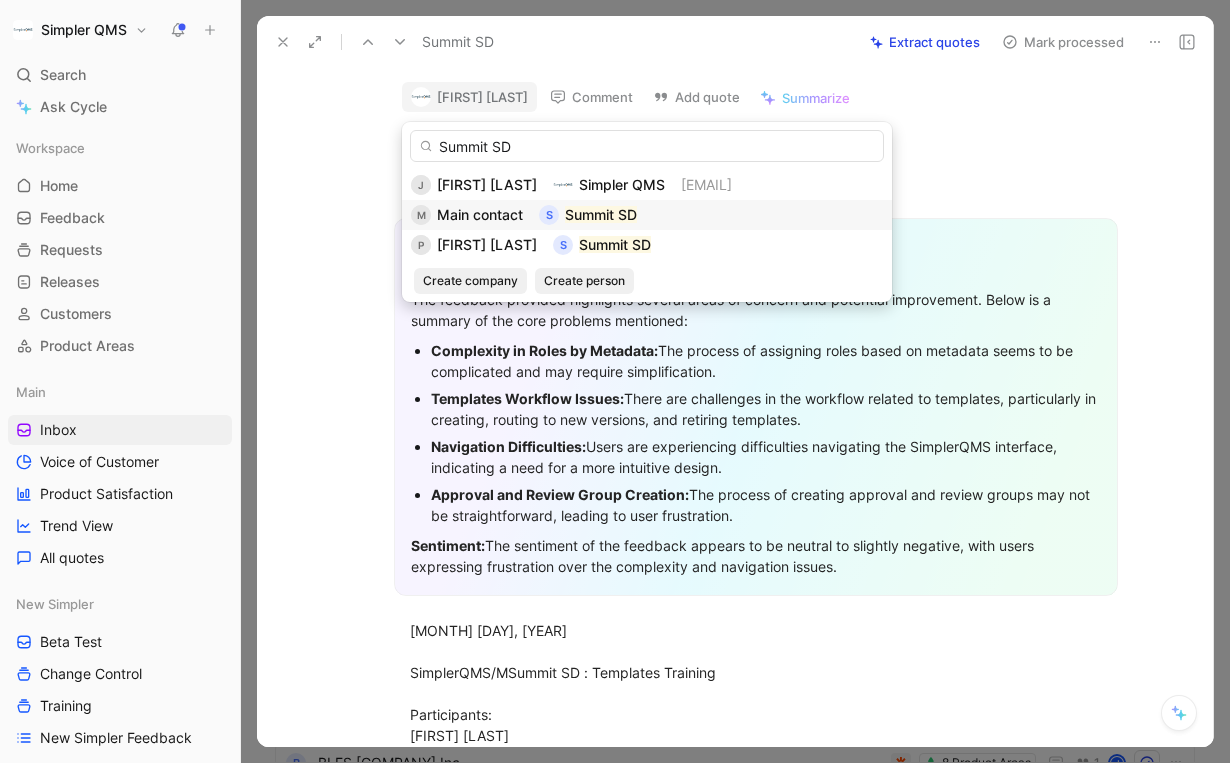 type on "Summit SD" 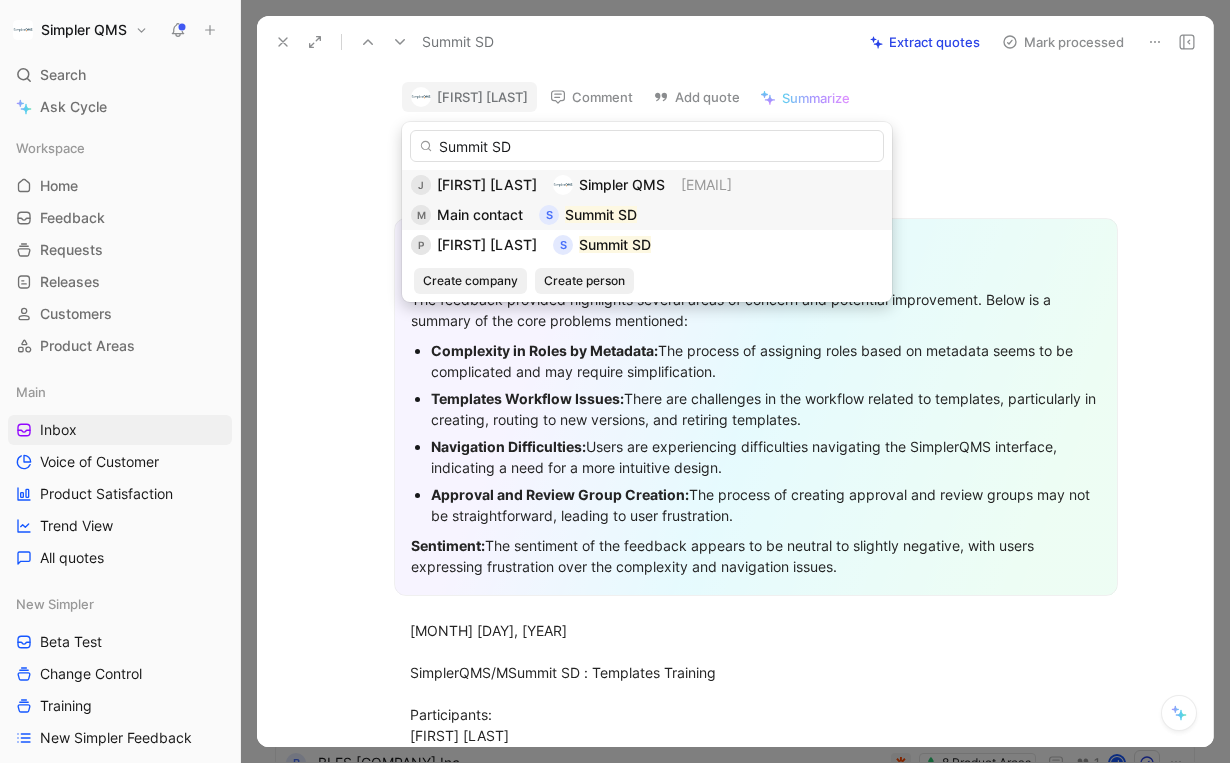 click on "Main contact" at bounding box center (480, 214) 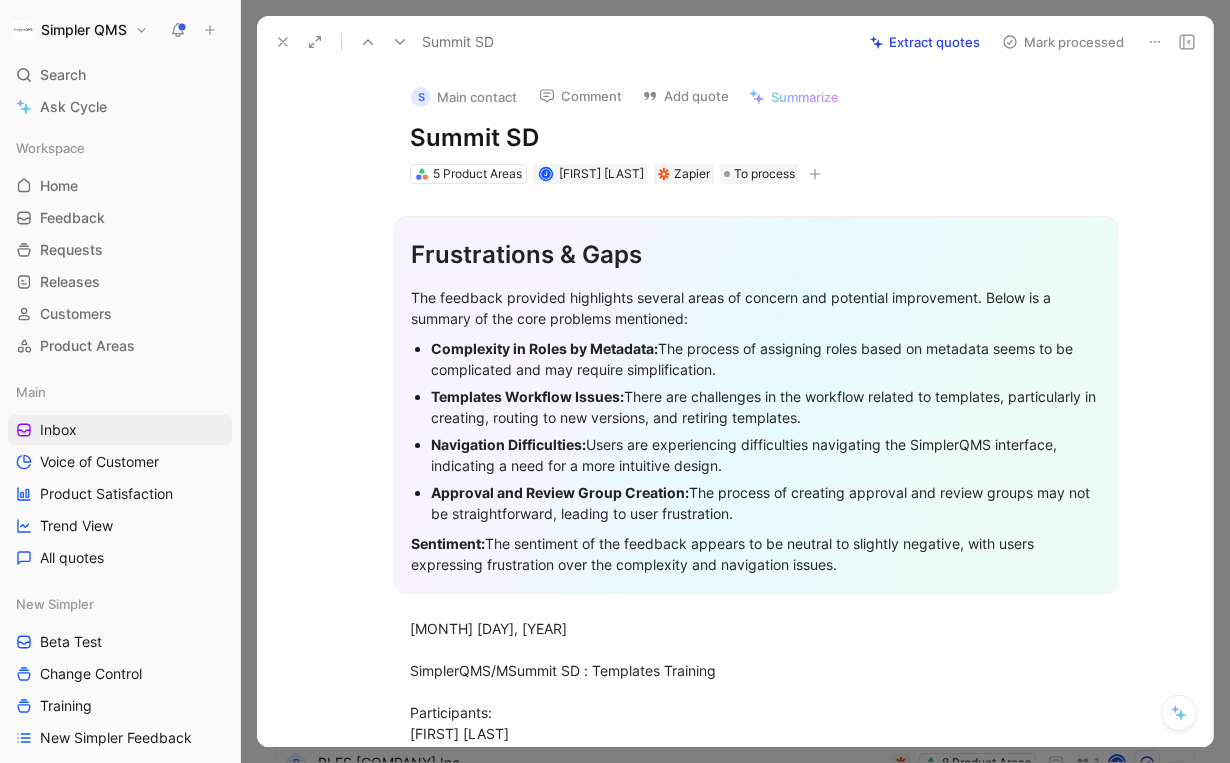 click on "Mark processed" at bounding box center (1063, 42) 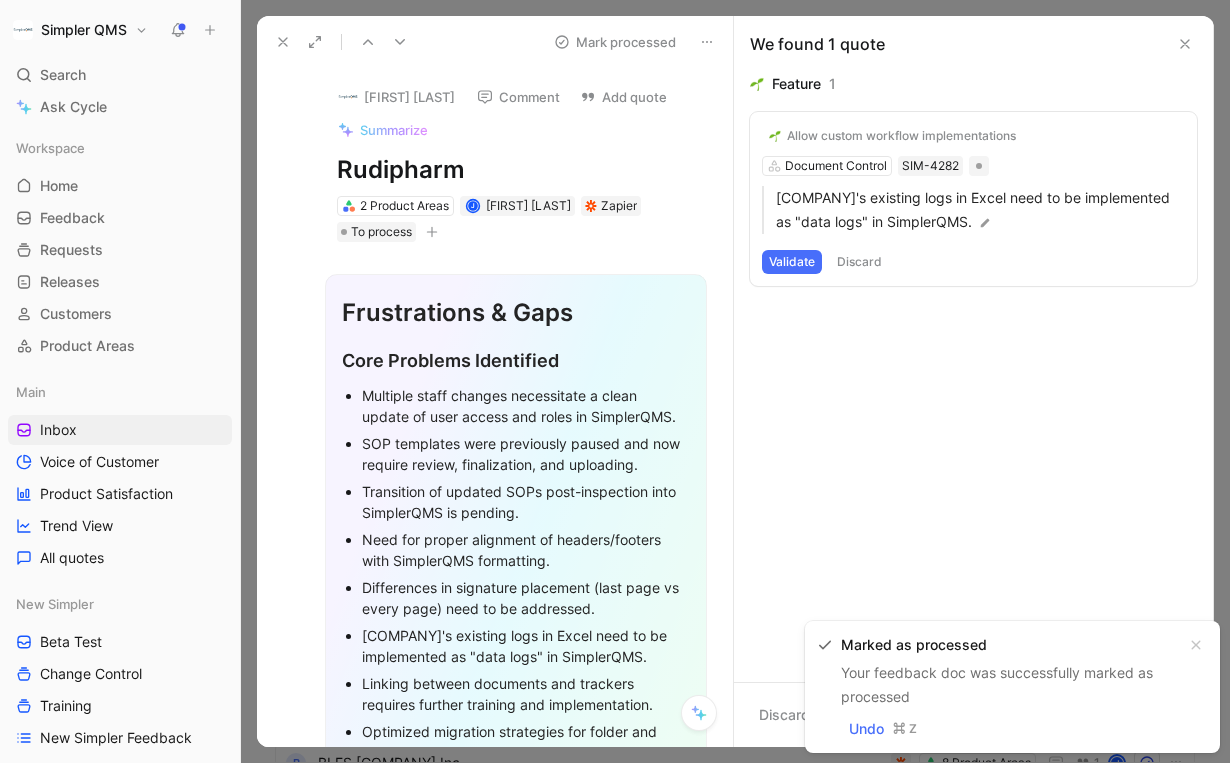 click 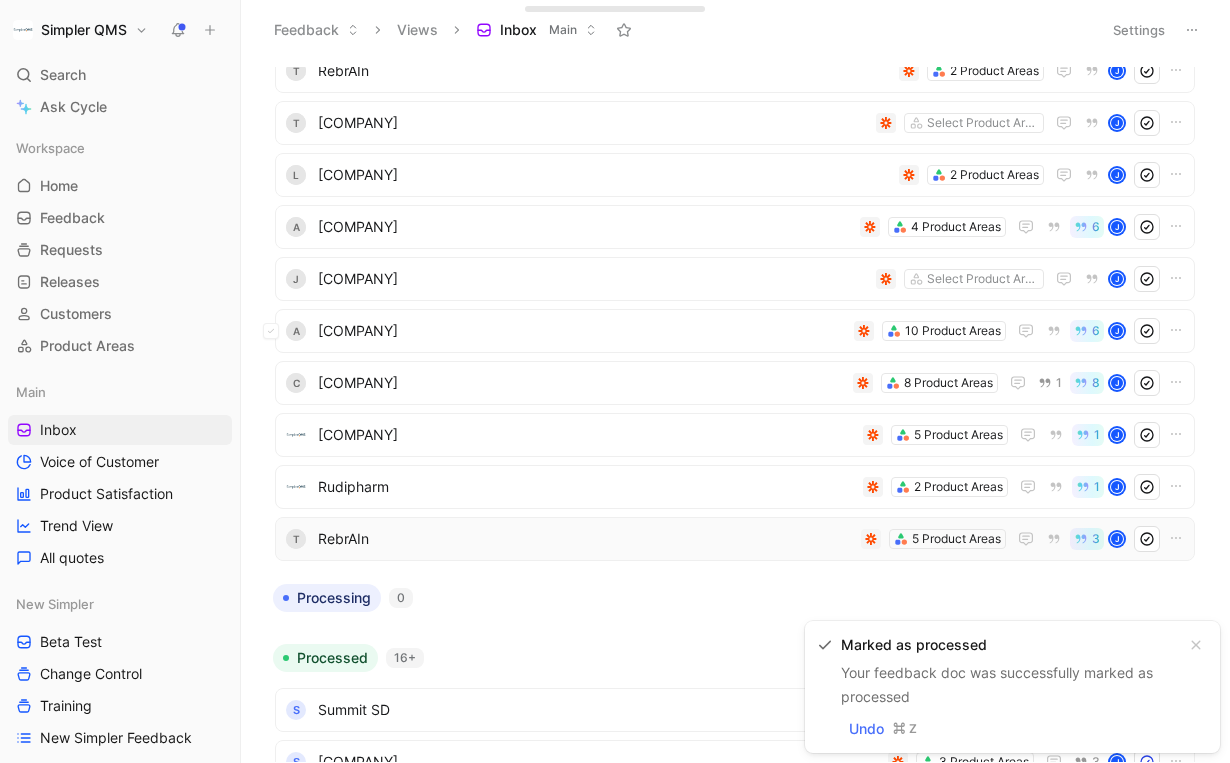 scroll, scrollTop: 217, scrollLeft: 0, axis: vertical 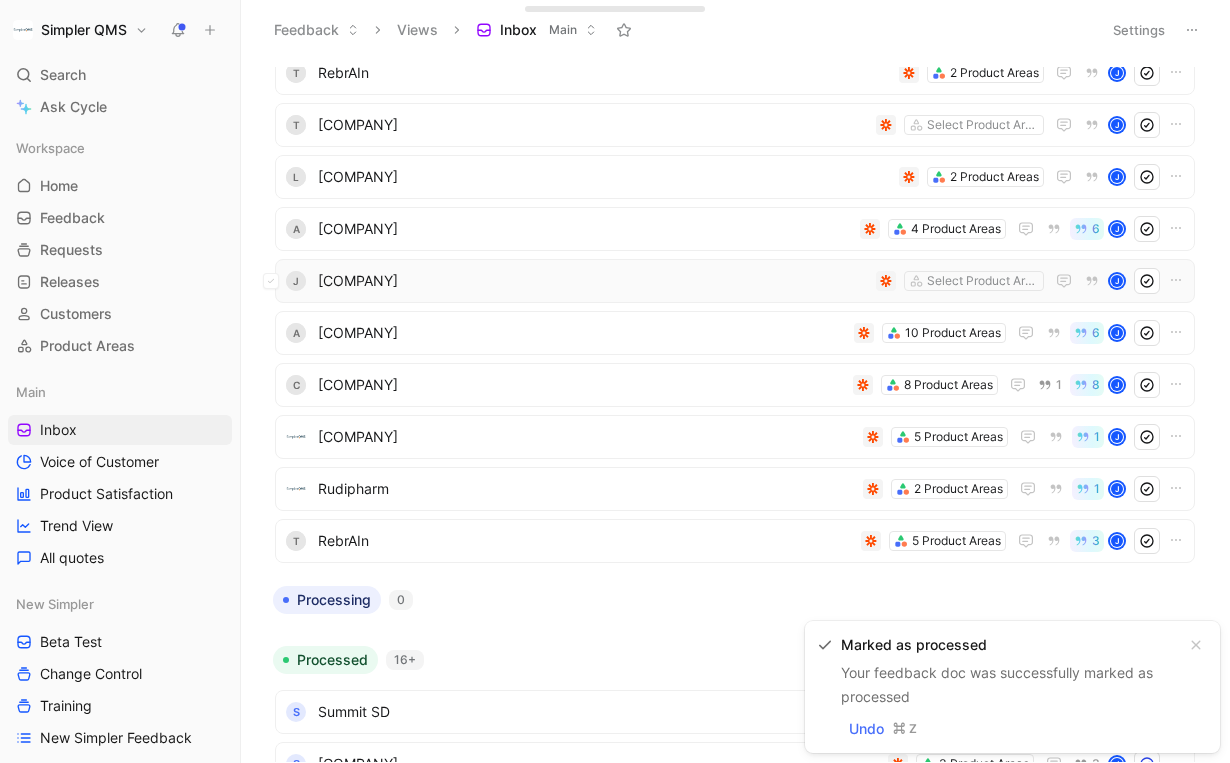 click on "[COMPANY]" at bounding box center [593, 281] 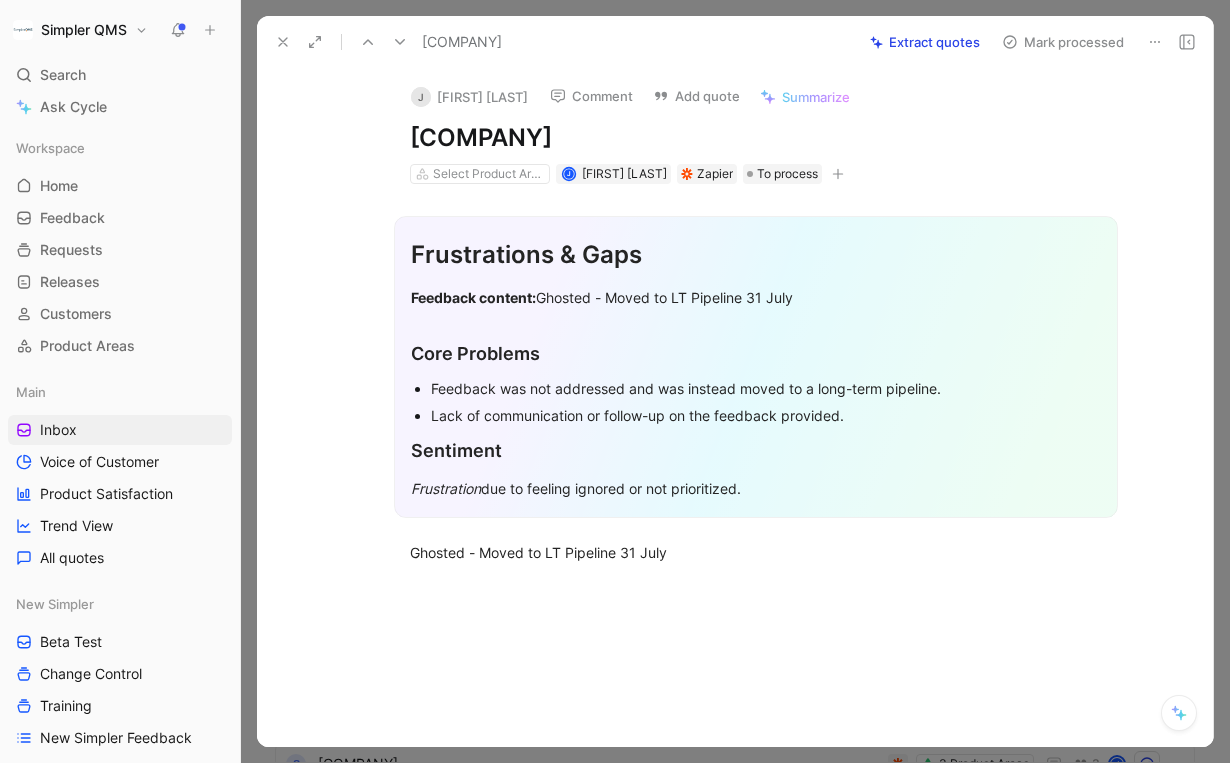click 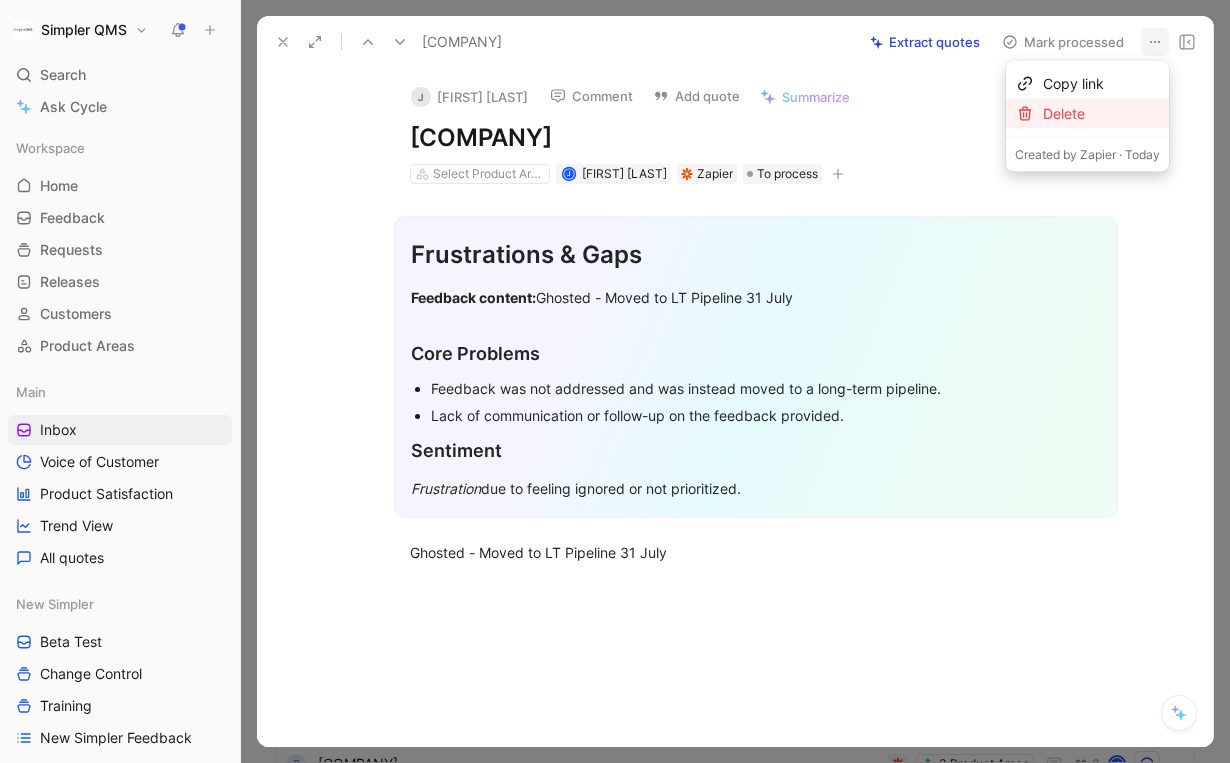click on "Delete" at bounding box center (1101, 114) 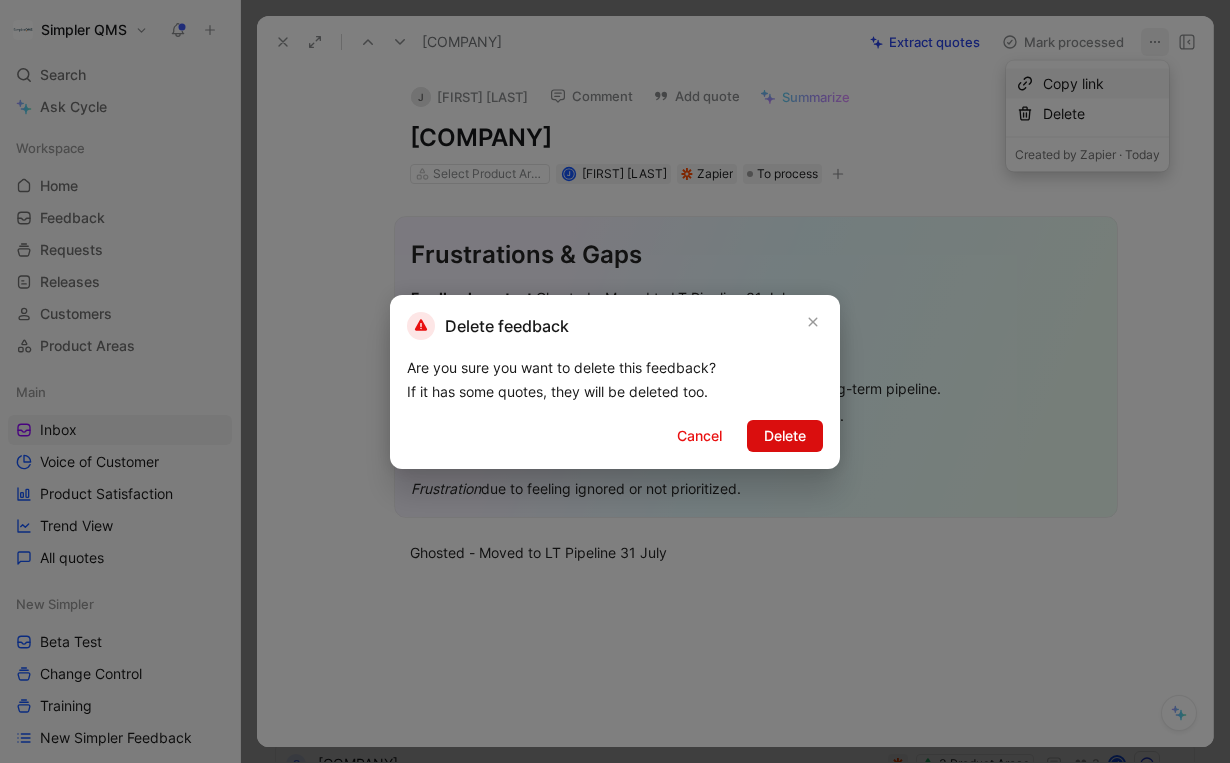 click on "Delete" at bounding box center [785, 436] 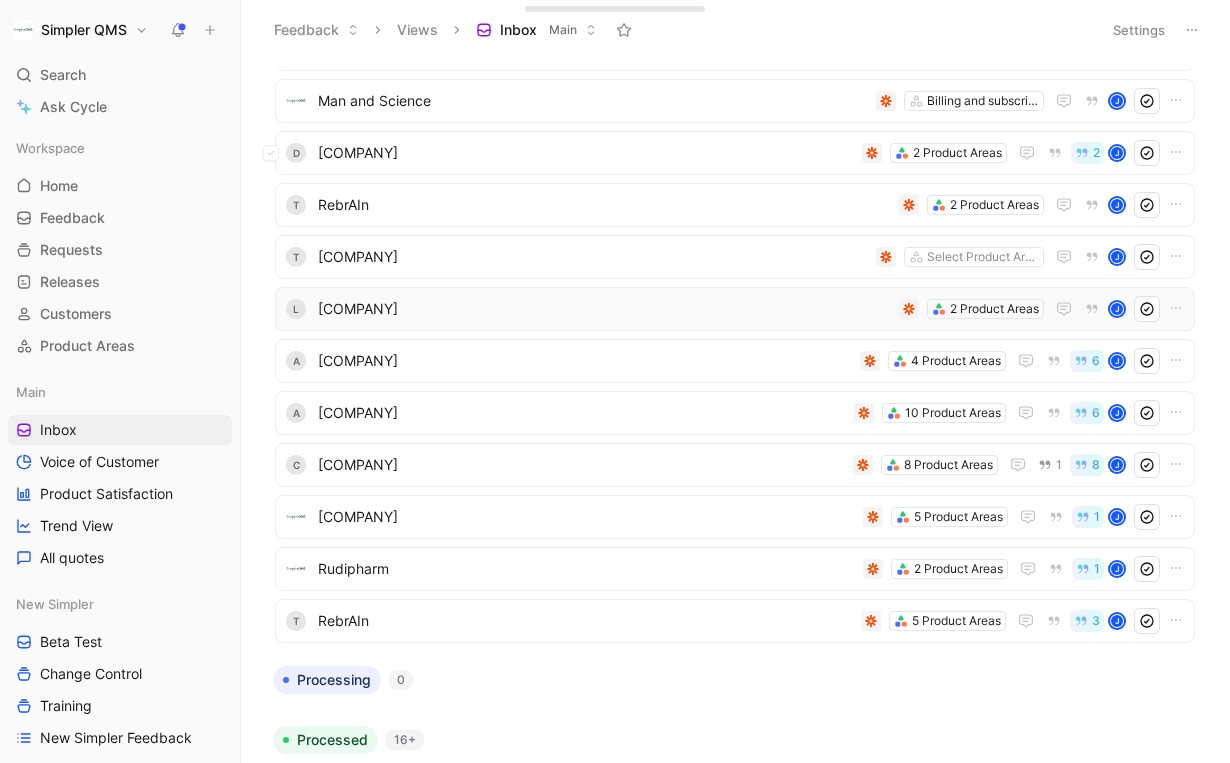 scroll, scrollTop: 83, scrollLeft: 0, axis: vertical 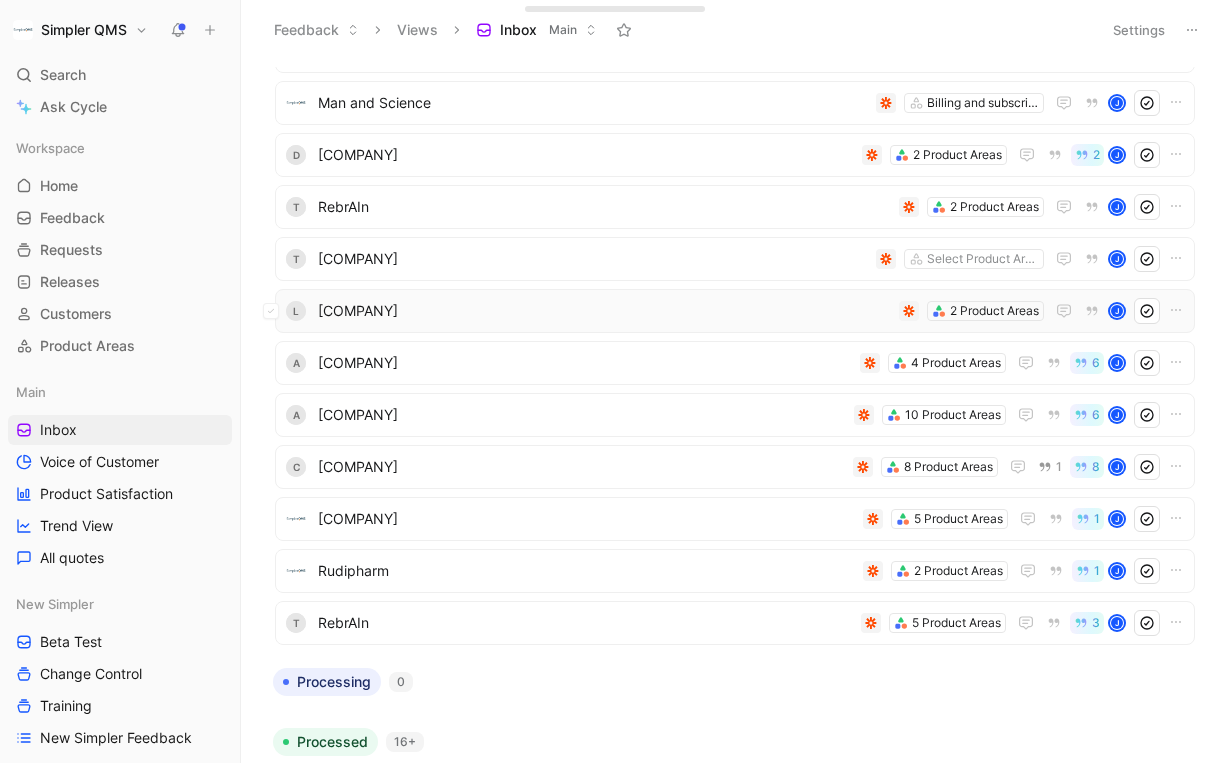click on "[COMPANY]" at bounding box center (604, 311) 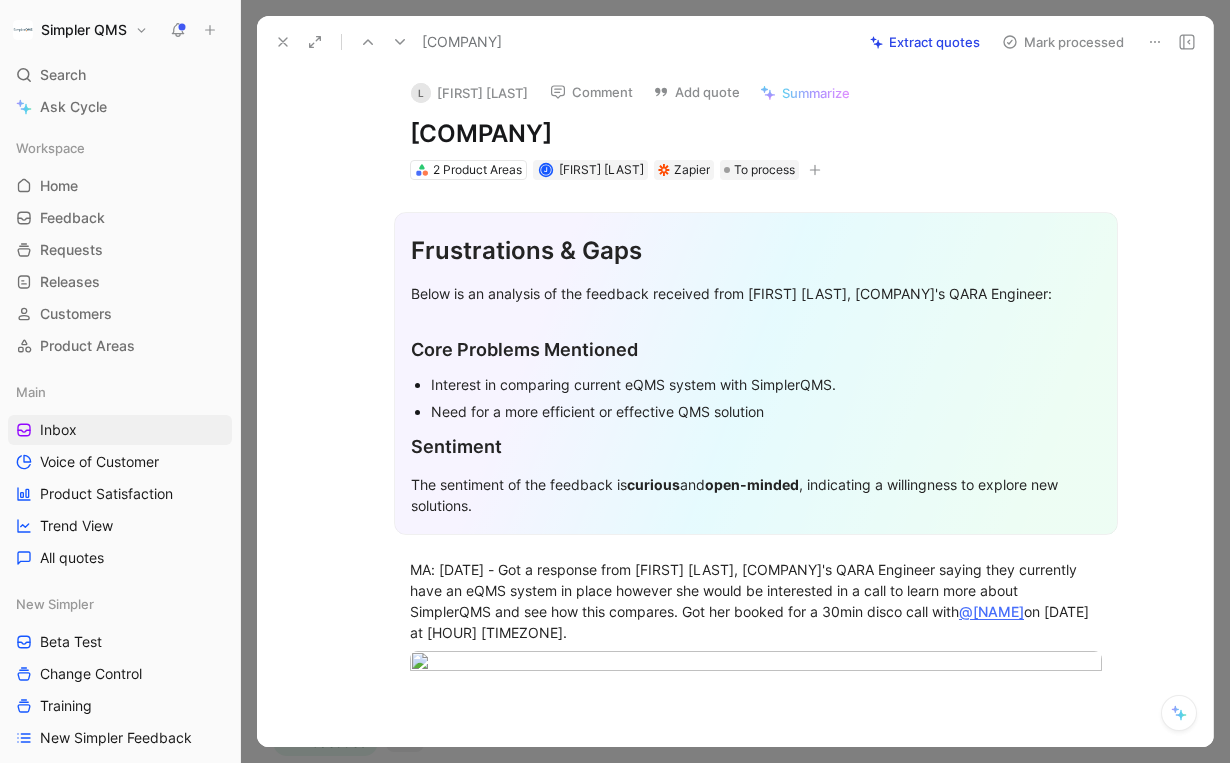 scroll, scrollTop: 6, scrollLeft: 0, axis: vertical 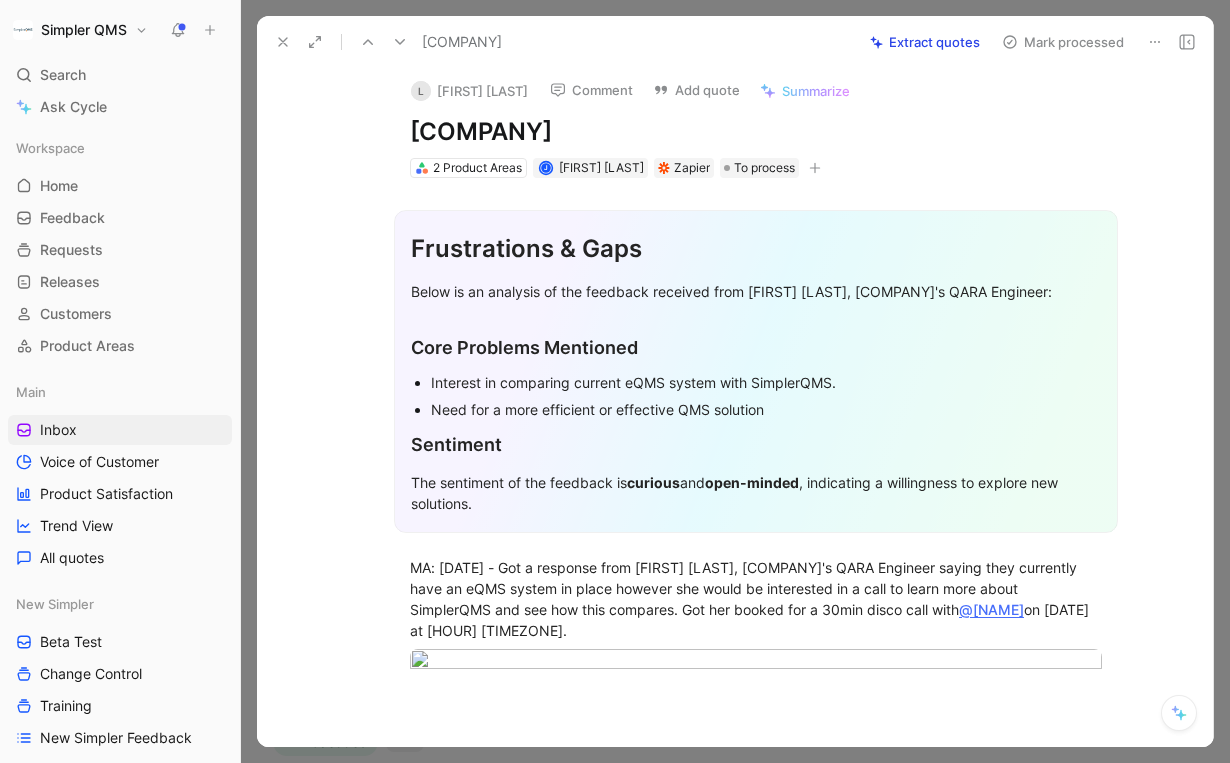 click 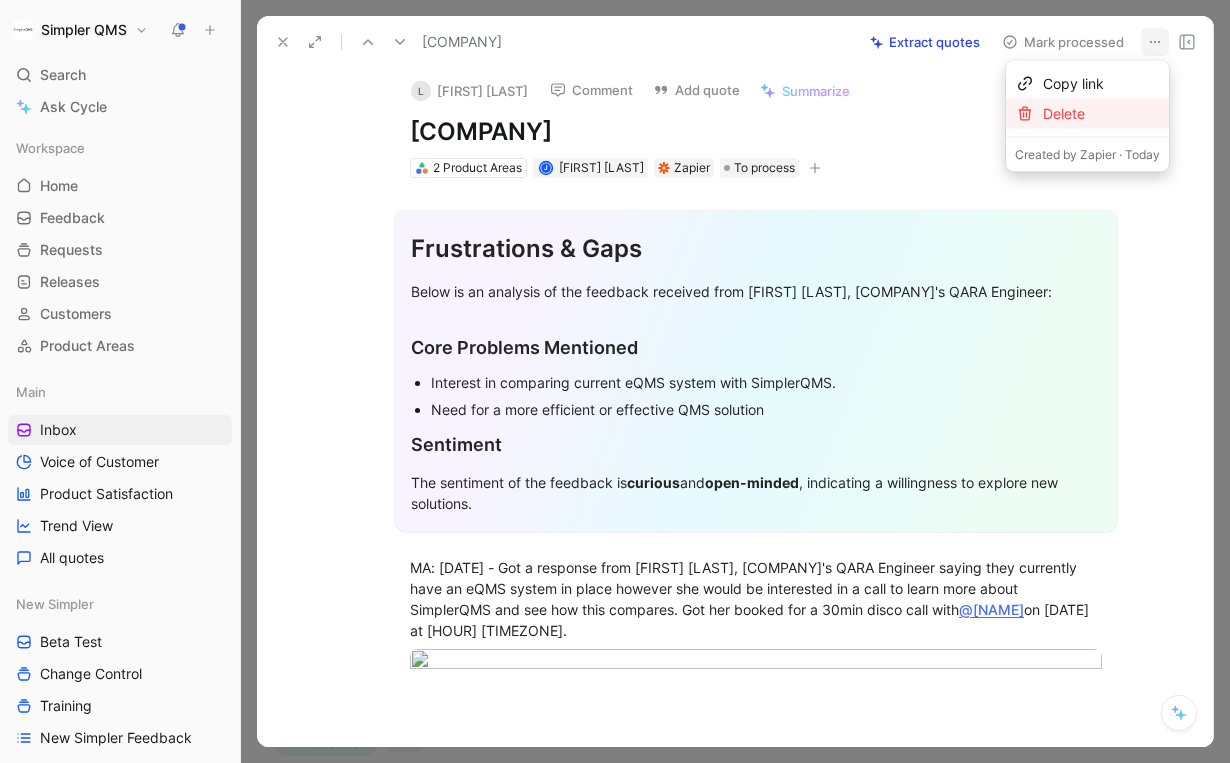 click on "Delete" at bounding box center [1087, 114] 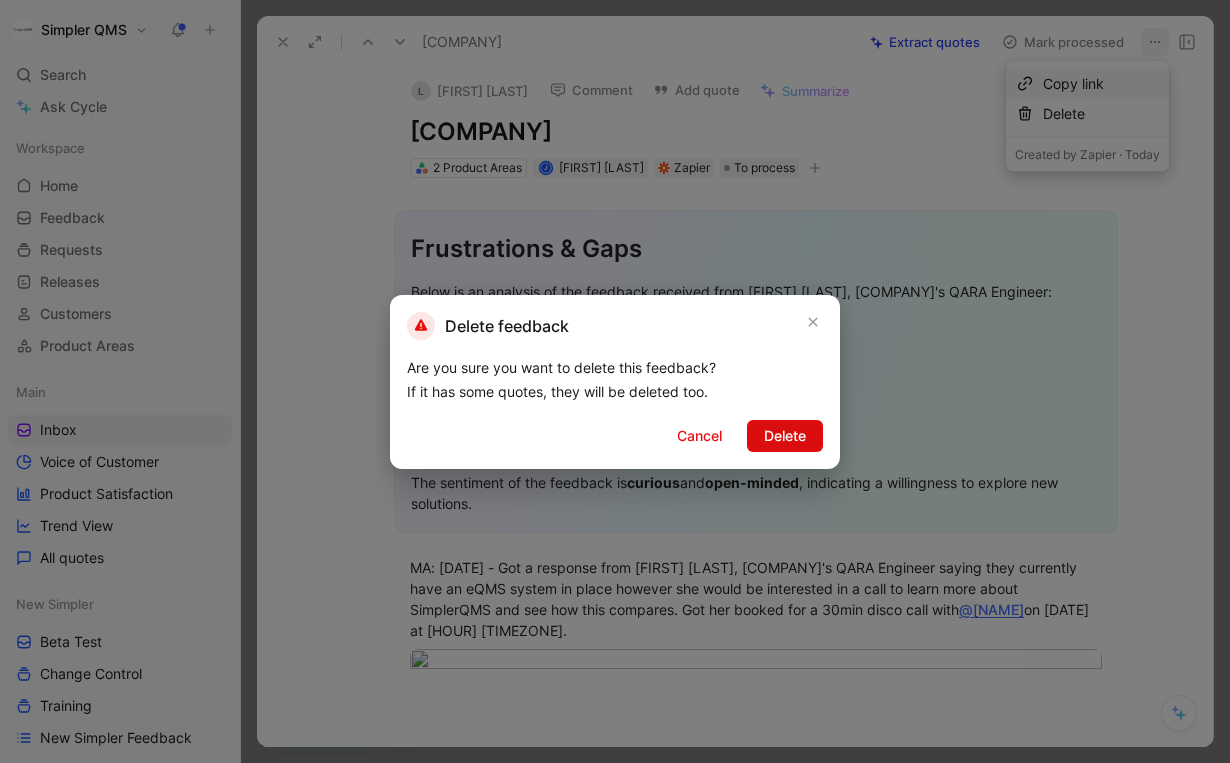 click on "Delete" at bounding box center (785, 436) 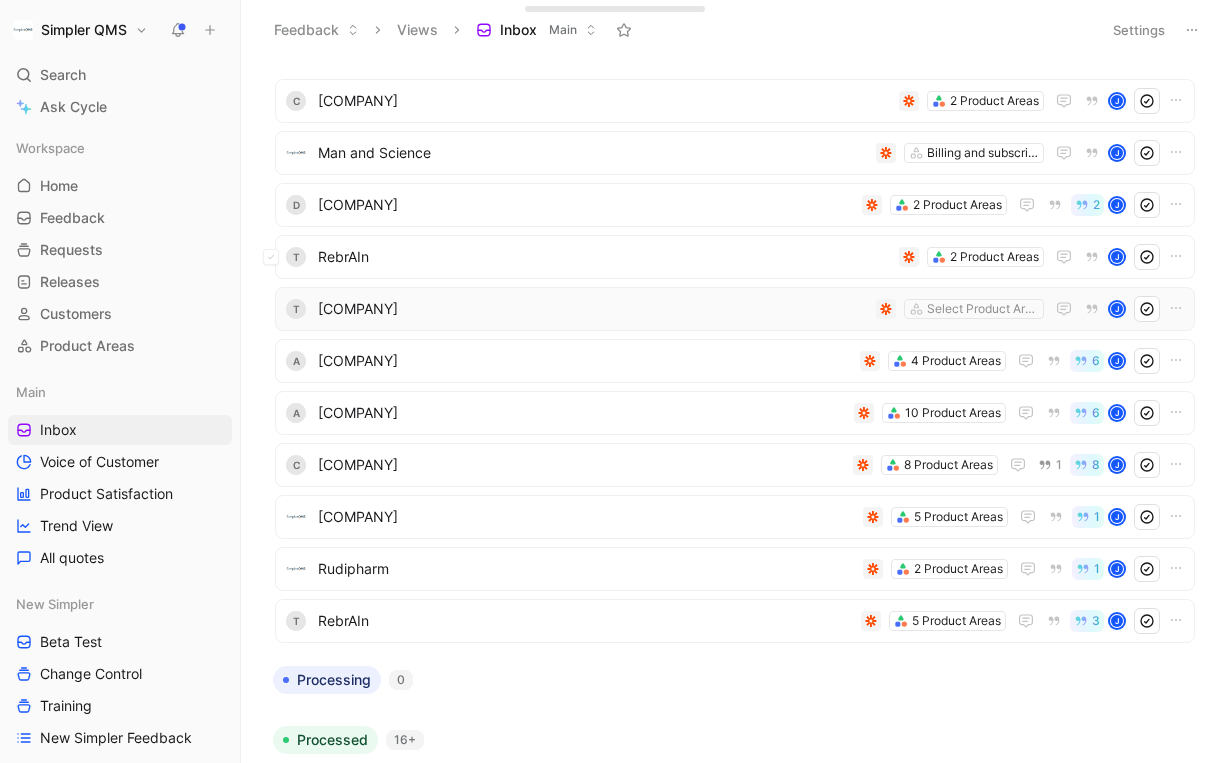 scroll, scrollTop: 24, scrollLeft: 0, axis: vertical 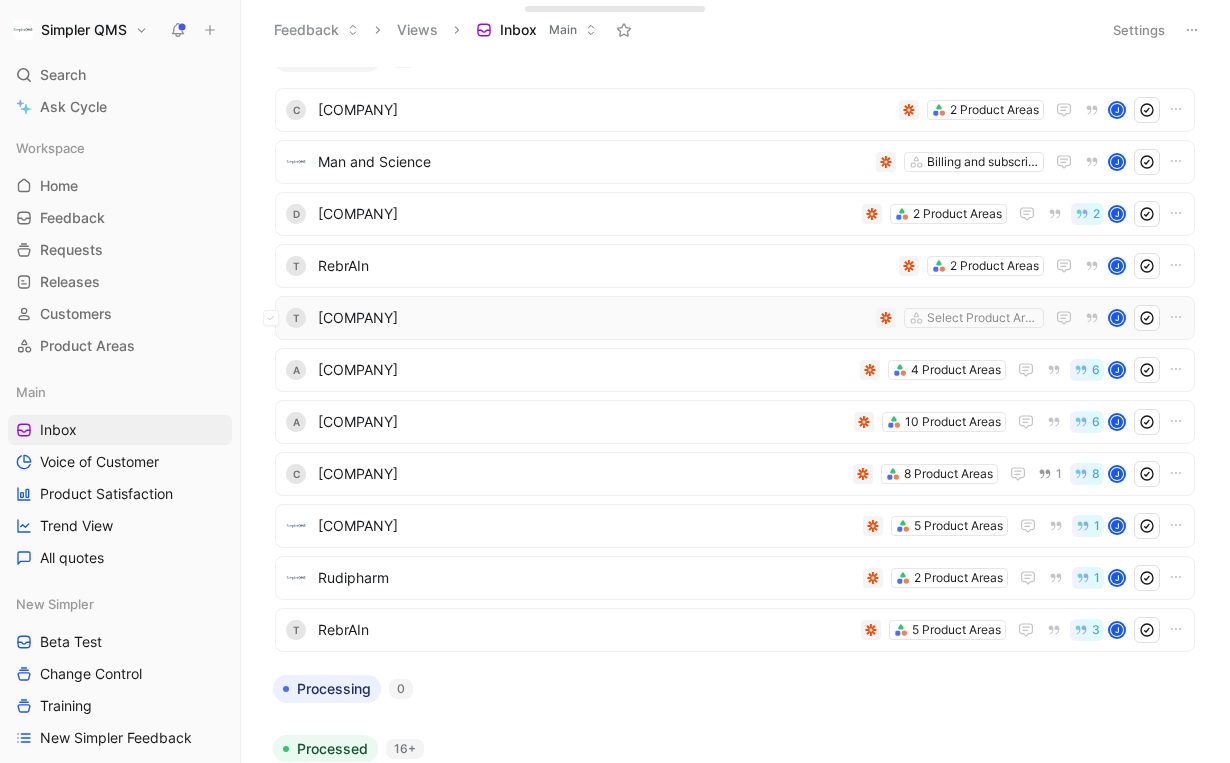click on "[COMPANY]" at bounding box center [593, 318] 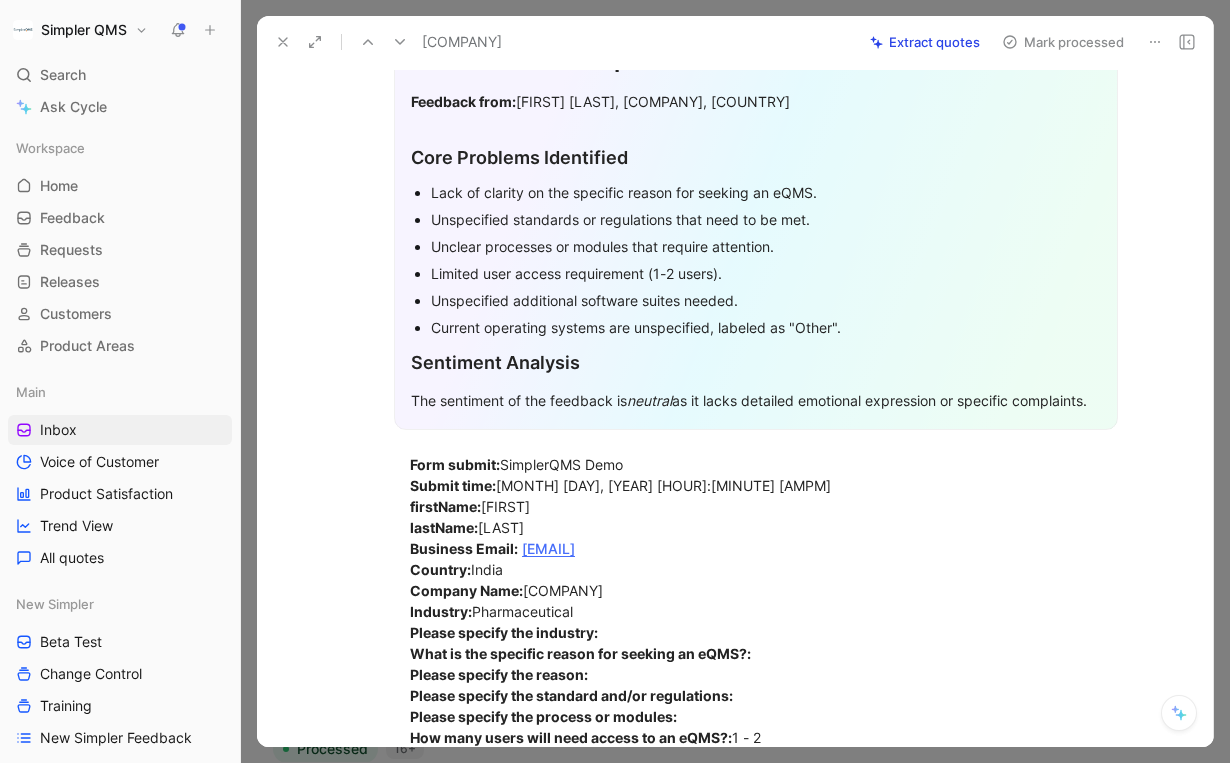 scroll, scrollTop: 201, scrollLeft: 0, axis: vertical 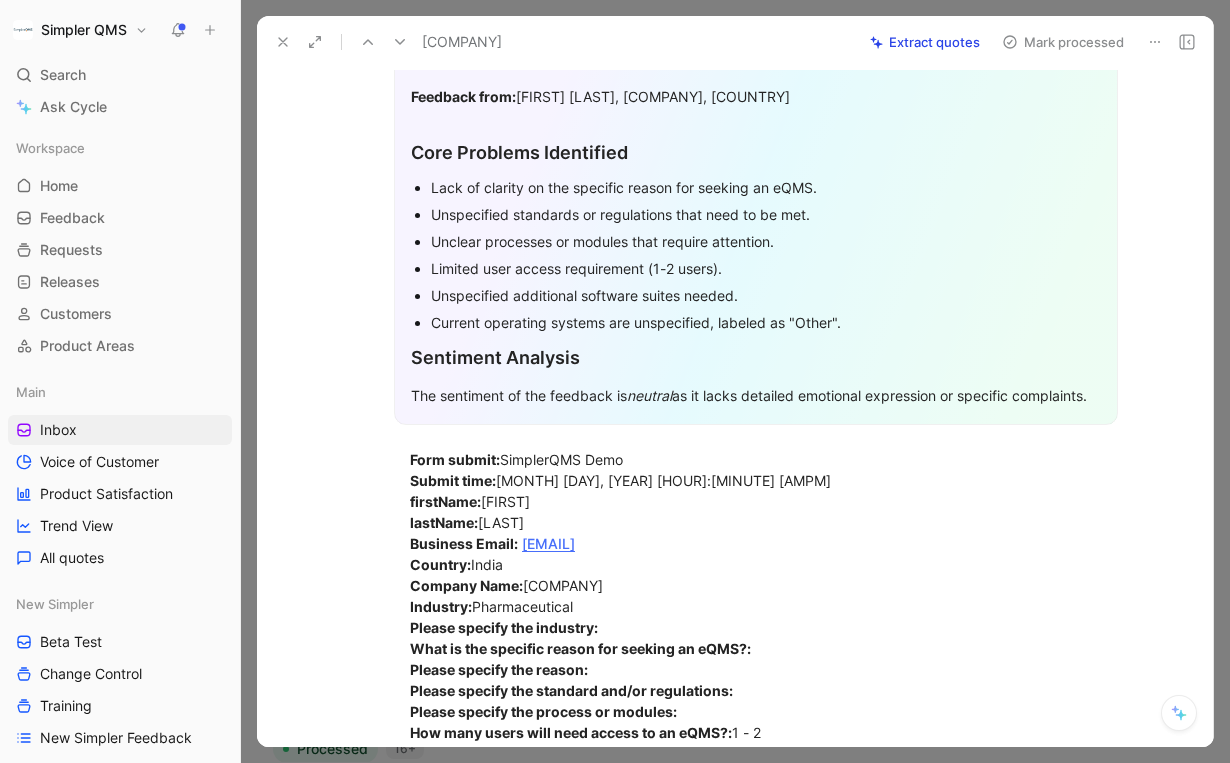 click 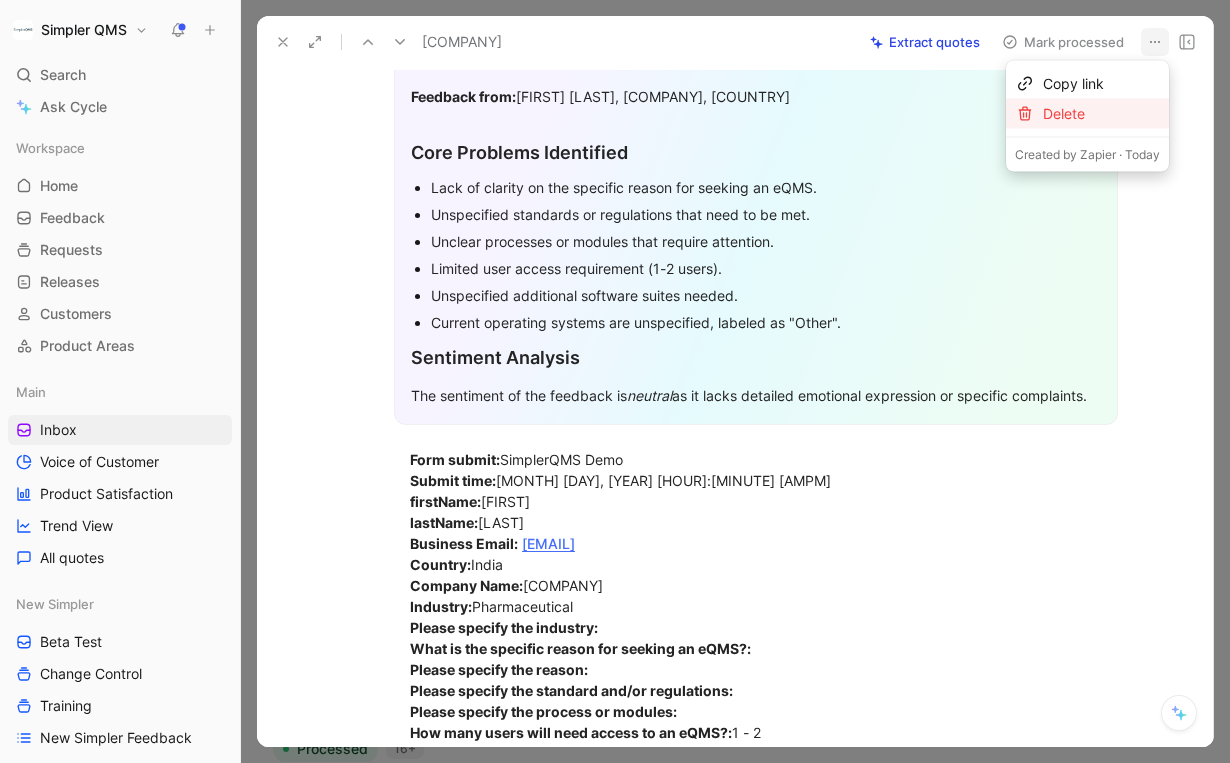 click on "Delete" at bounding box center (1101, 114) 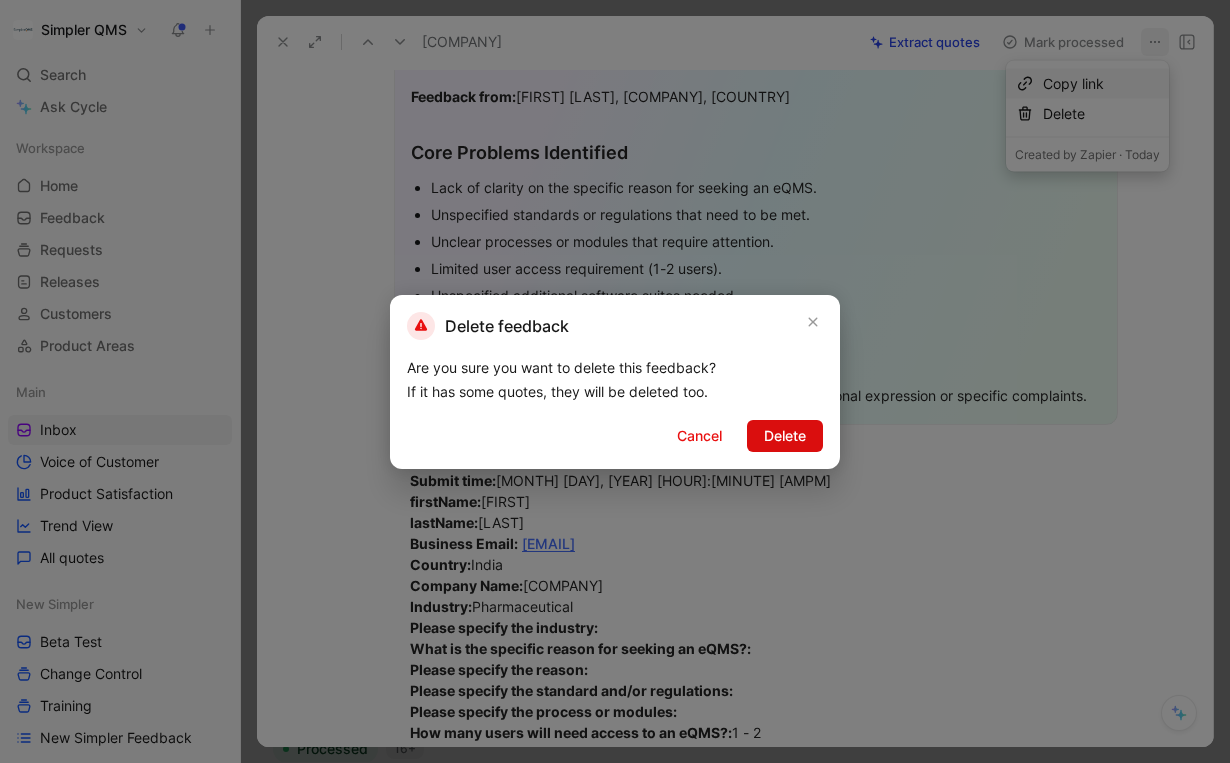 click on "Delete" at bounding box center (785, 436) 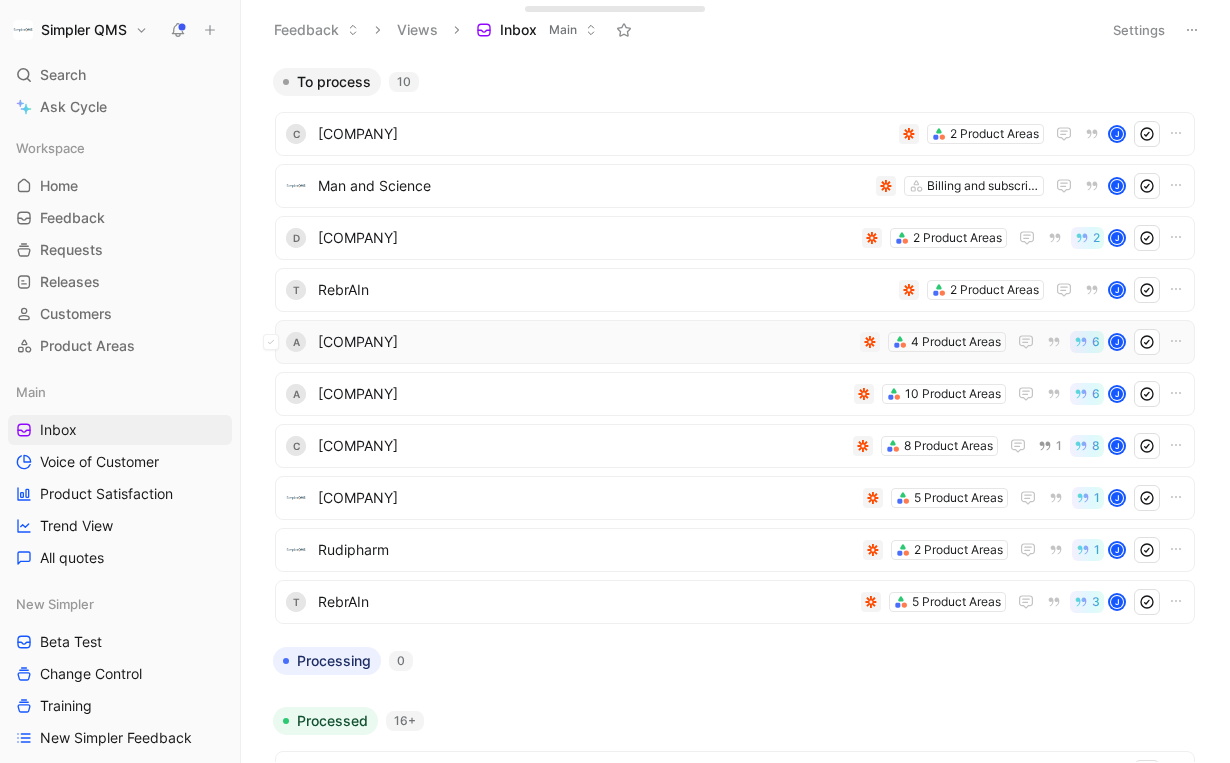 scroll, scrollTop: 3, scrollLeft: 0, axis: vertical 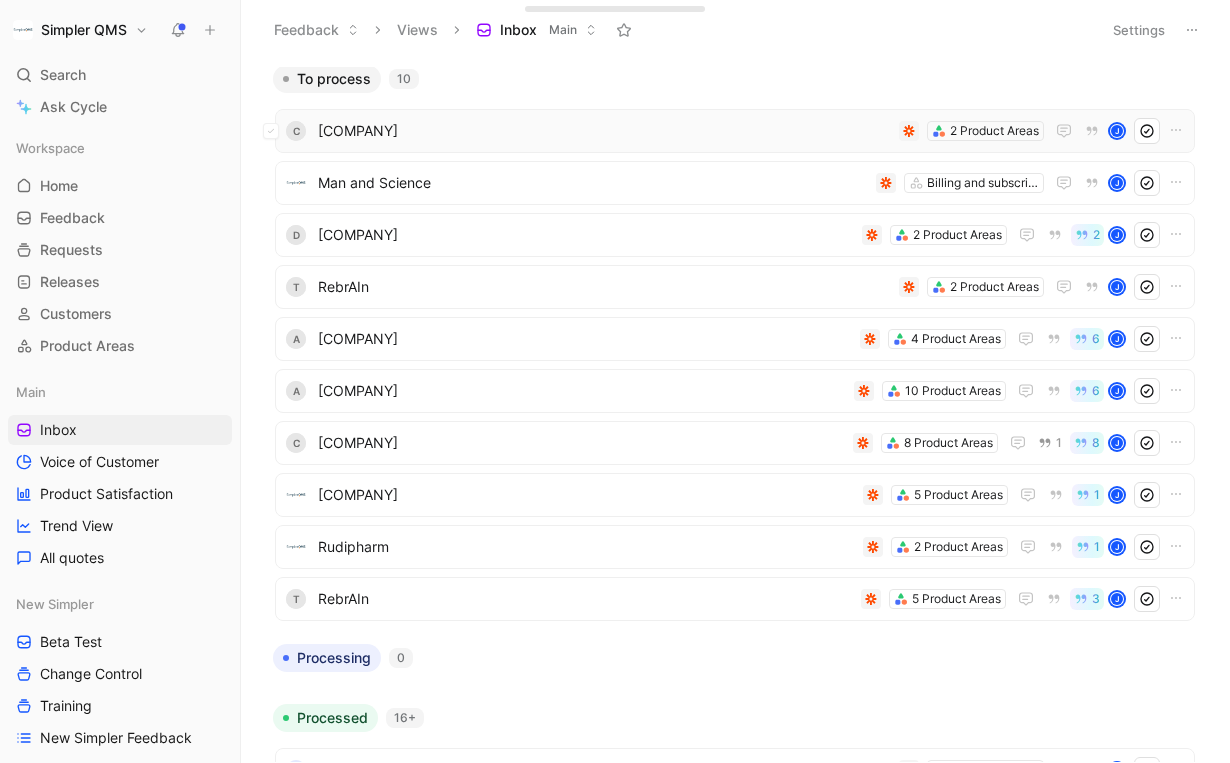 click on "[COMPANY]" at bounding box center [604, 131] 